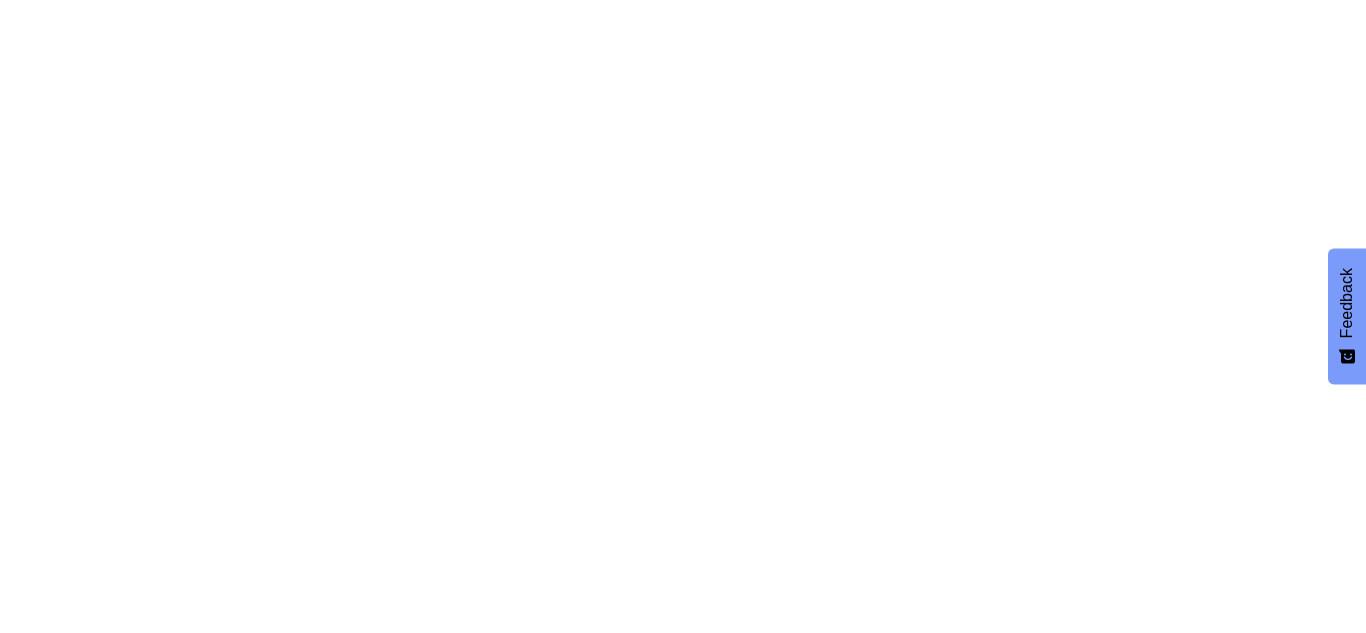 scroll, scrollTop: 0, scrollLeft: 0, axis: both 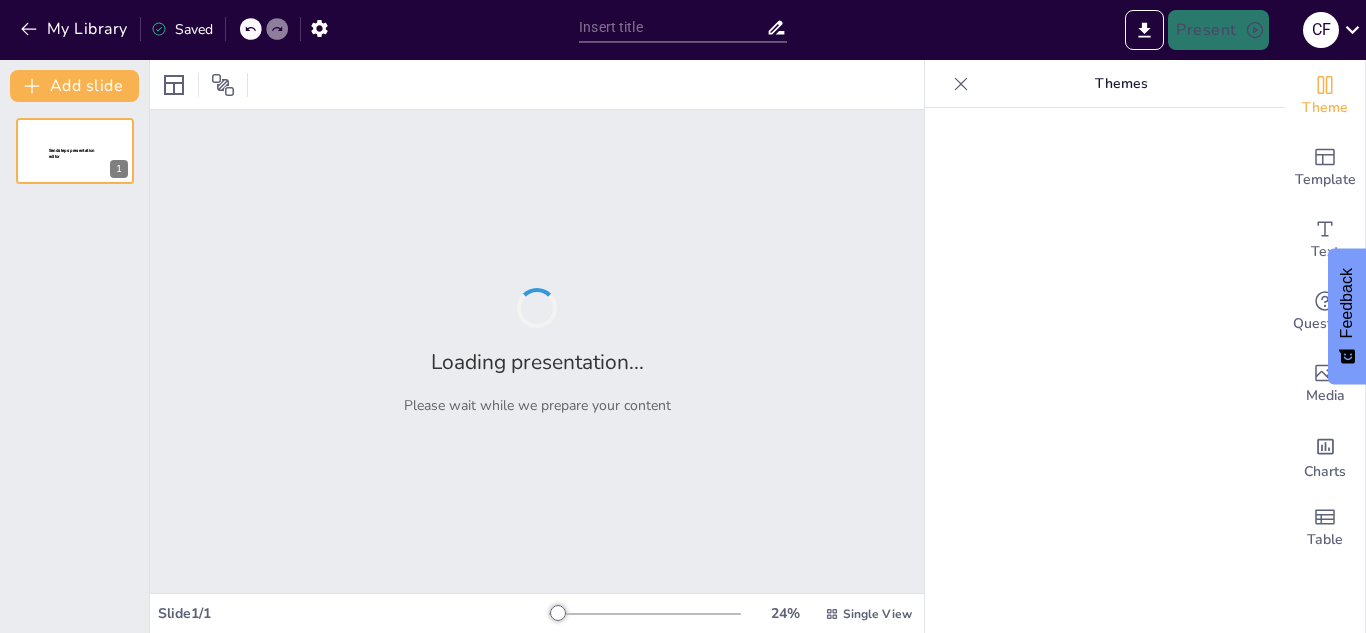 type on "Erleben Sie die Vielfalt Chiles: Von der Wüste bis zu den Anden" 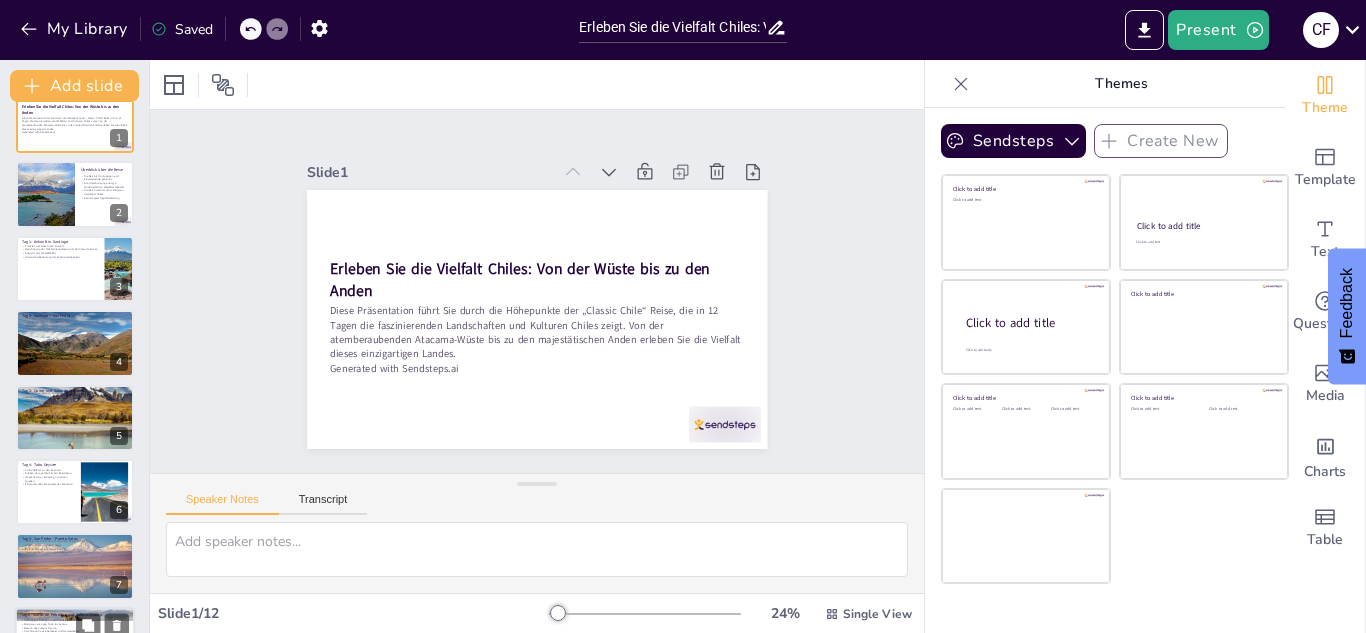 scroll, scrollTop: 0, scrollLeft: 0, axis: both 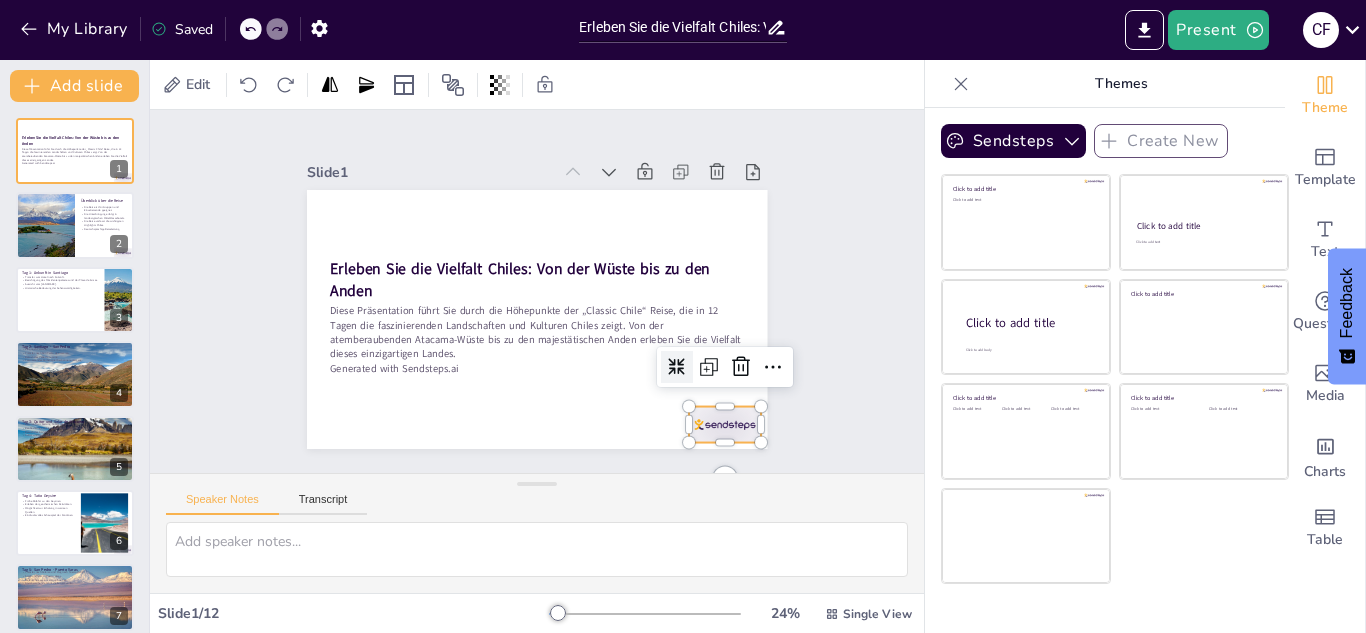 click at bounding box center (424, 491) 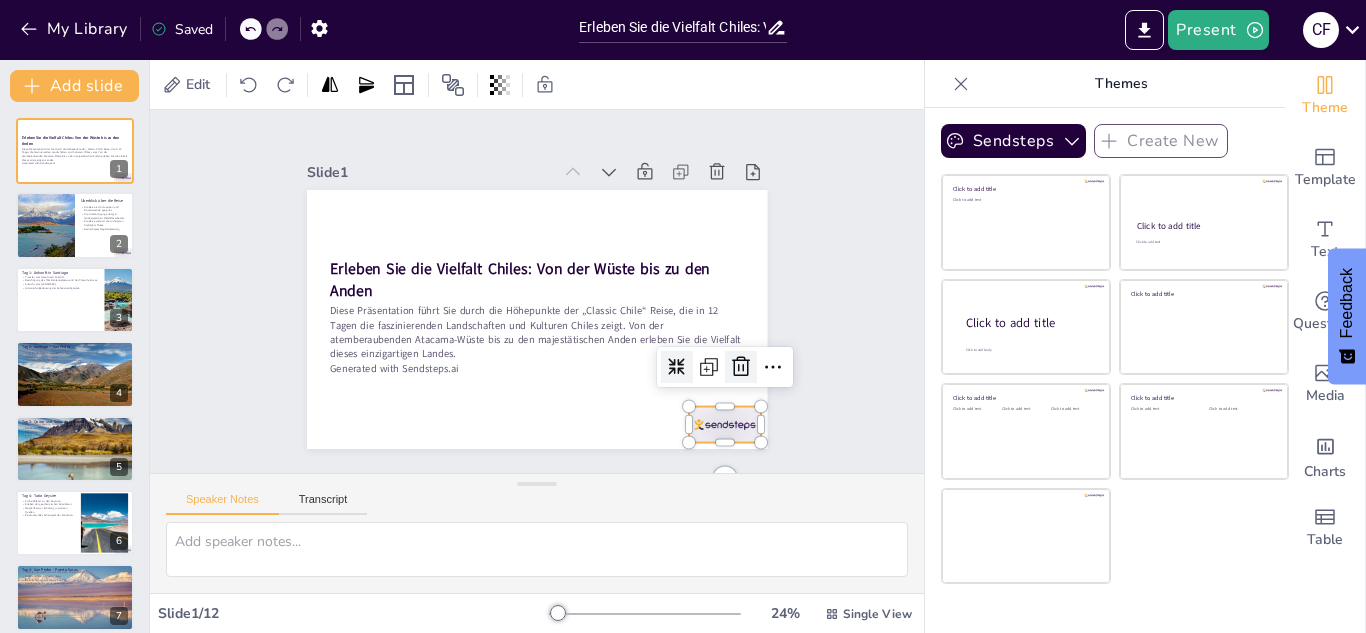 click 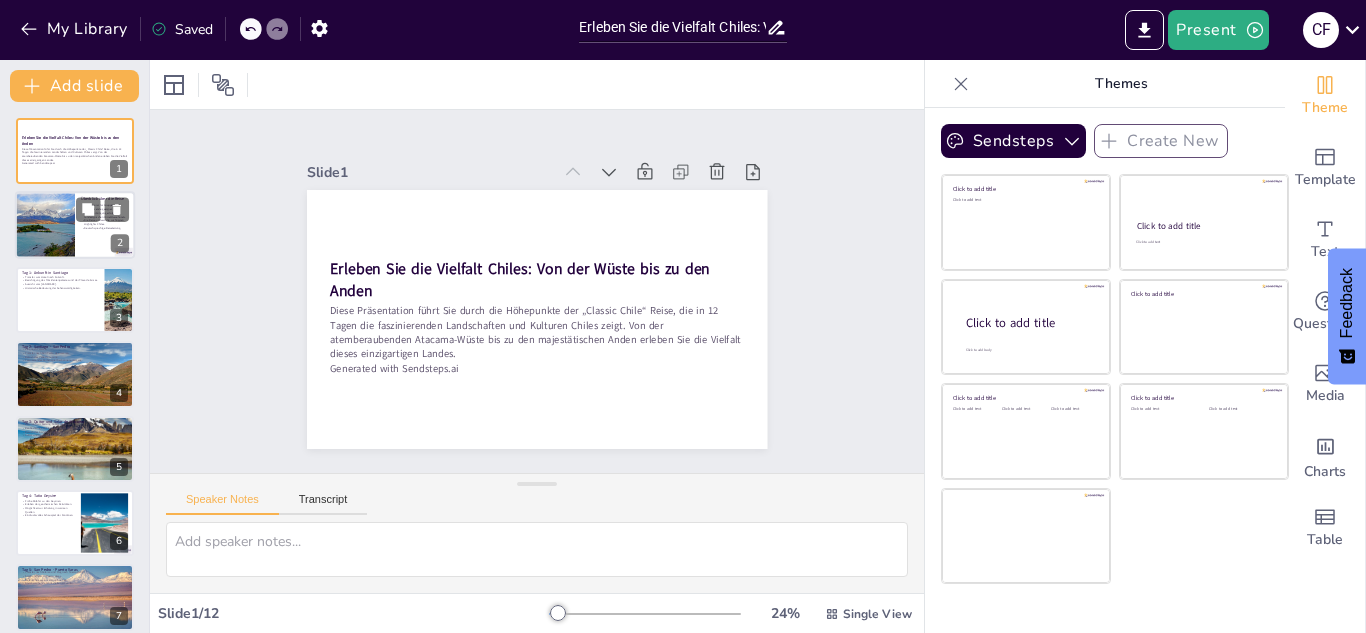 click at bounding box center (75, 226) 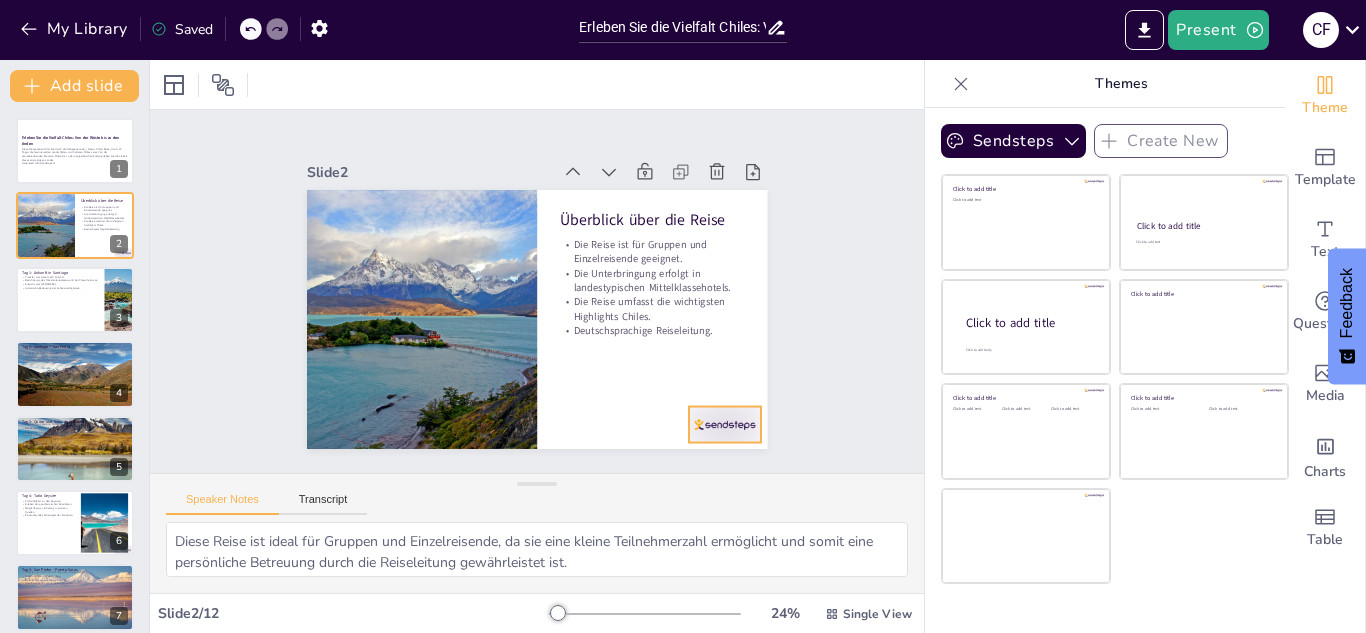 click at bounding box center [709, 443] 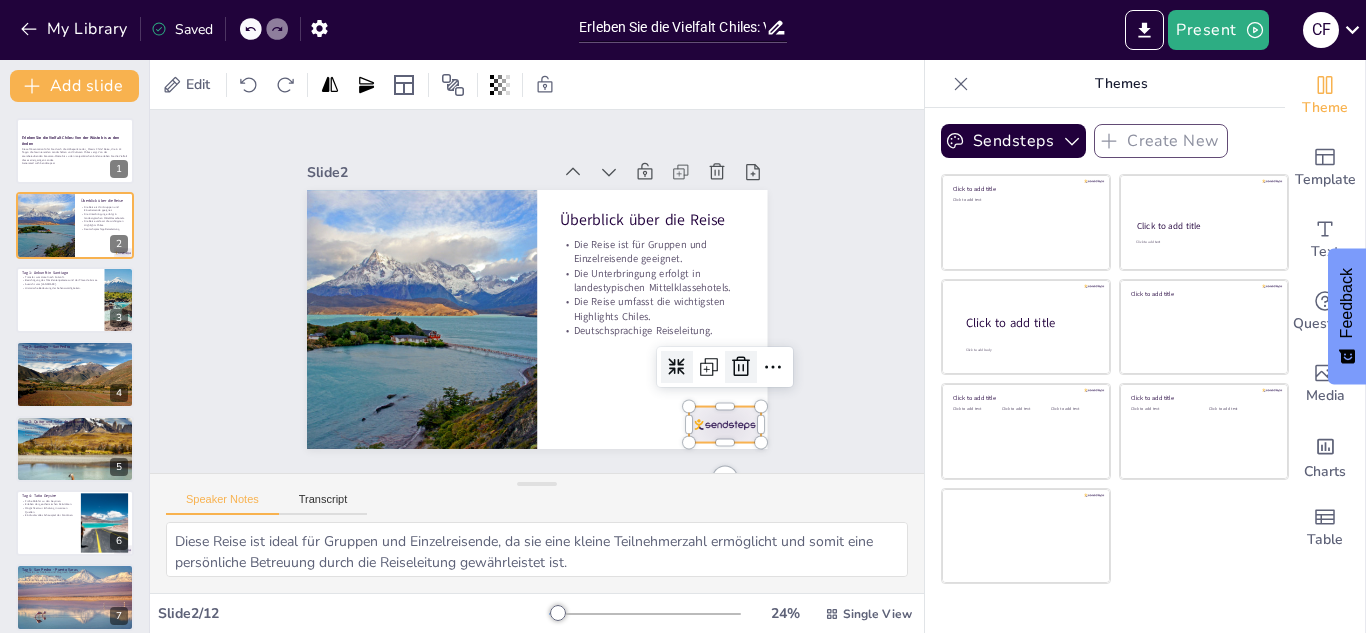 click 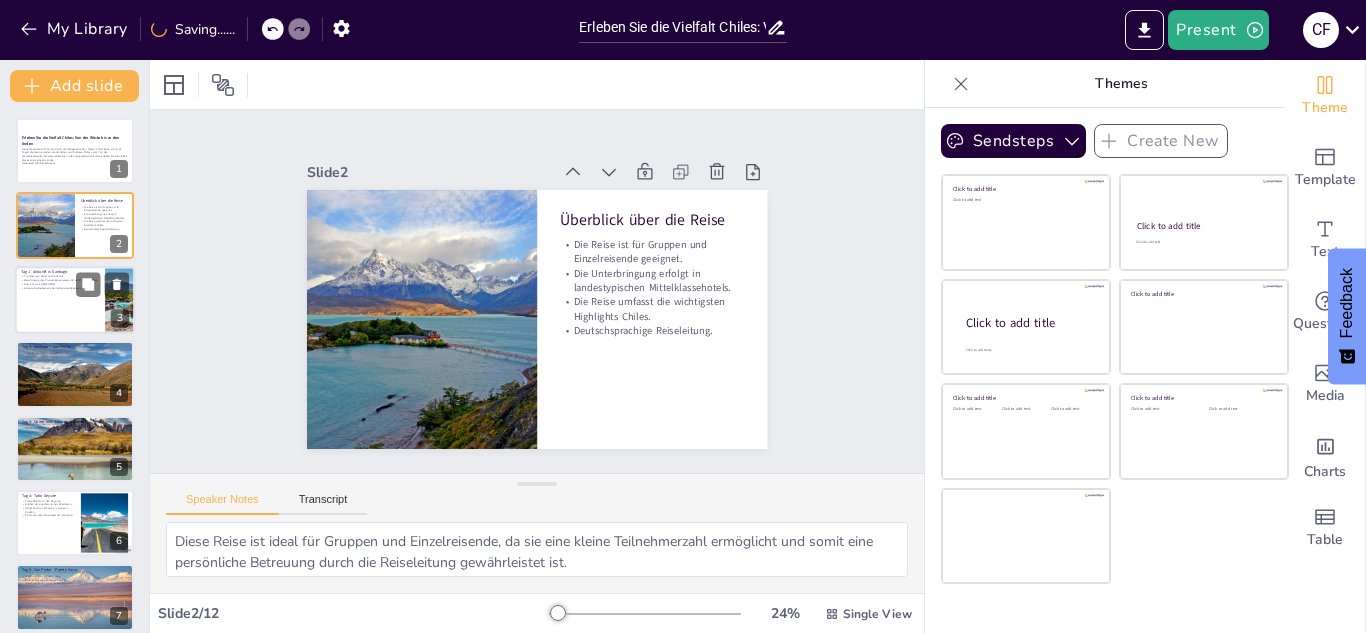 click at bounding box center [75, 300] 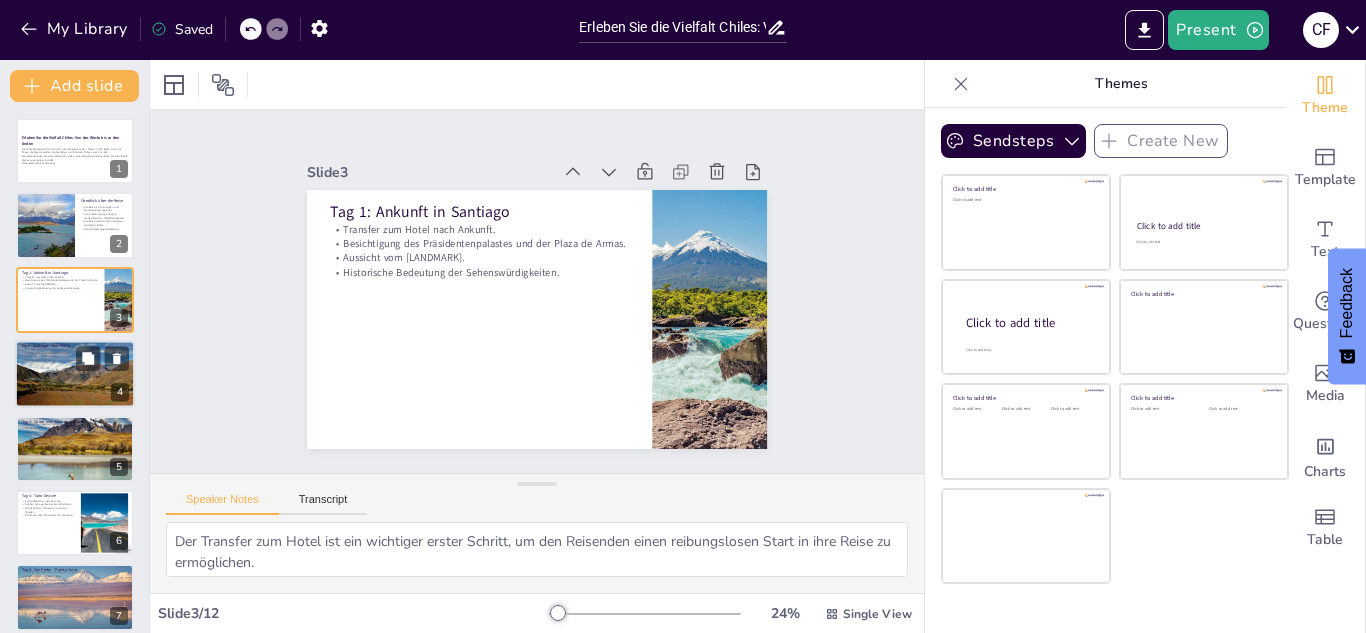 click at bounding box center (75, 374) 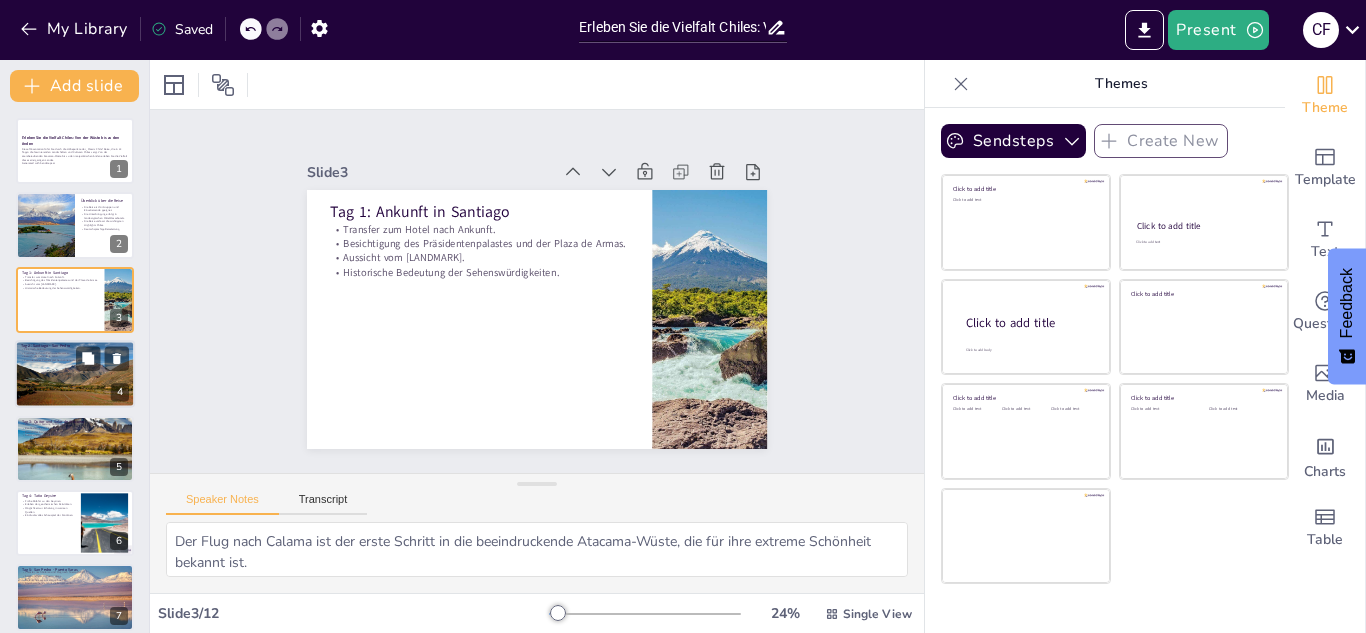 scroll, scrollTop: 7, scrollLeft: 0, axis: vertical 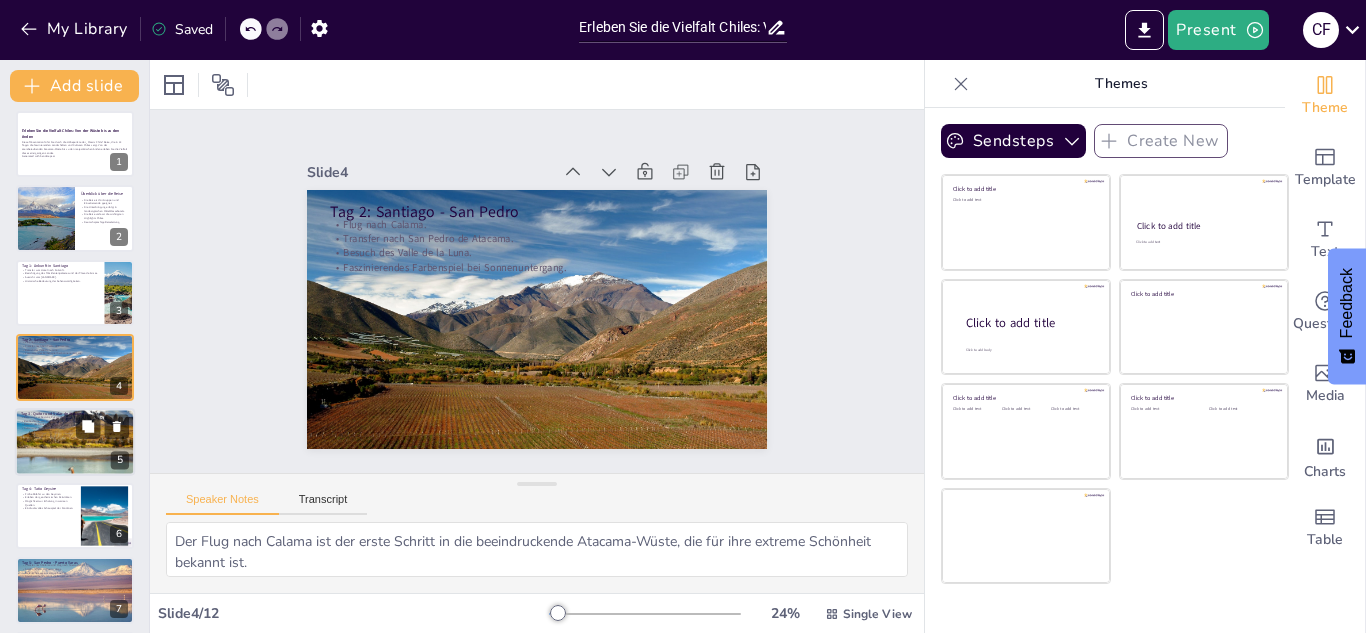 click at bounding box center [75, 442] 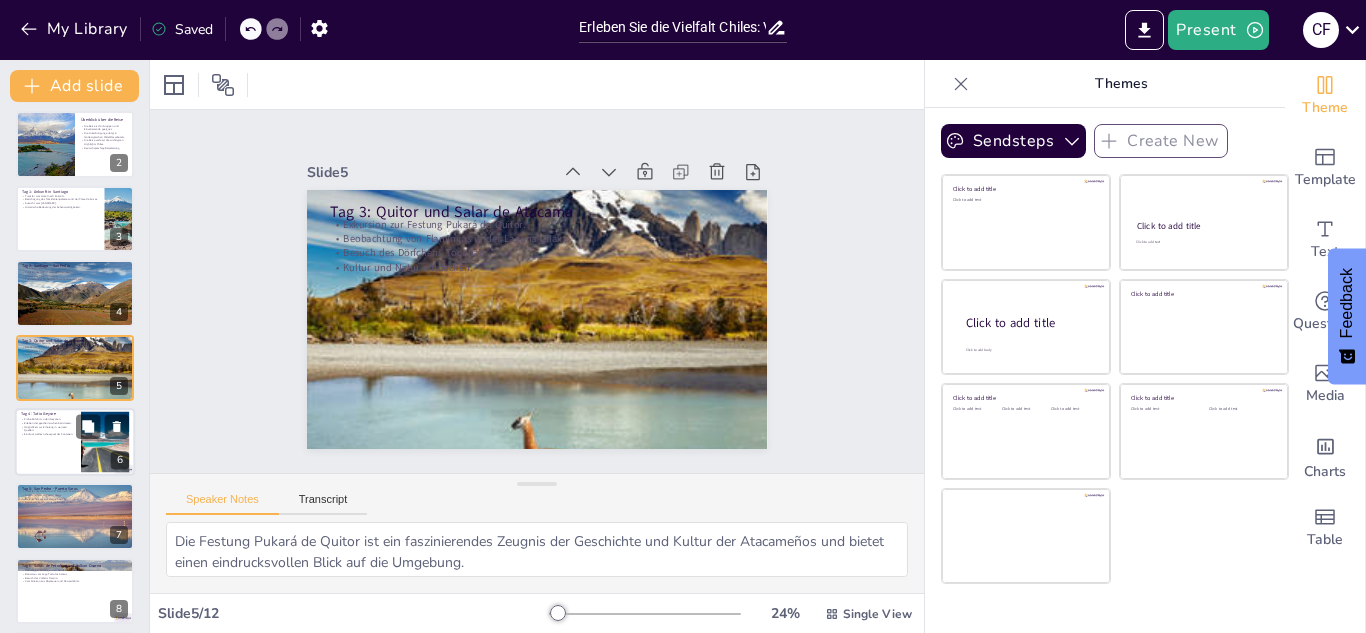 scroll, scrollTop: 181, scrollLeft: 0, axis: vertical 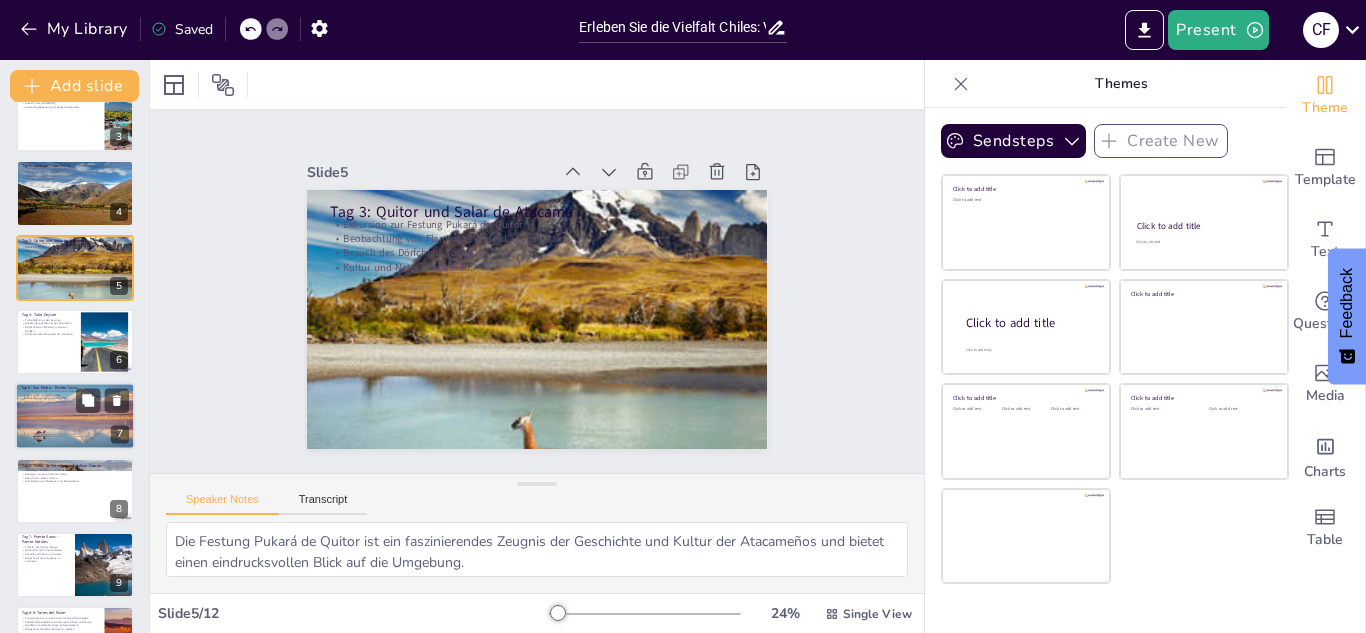 click at bounding box center (75, 416) 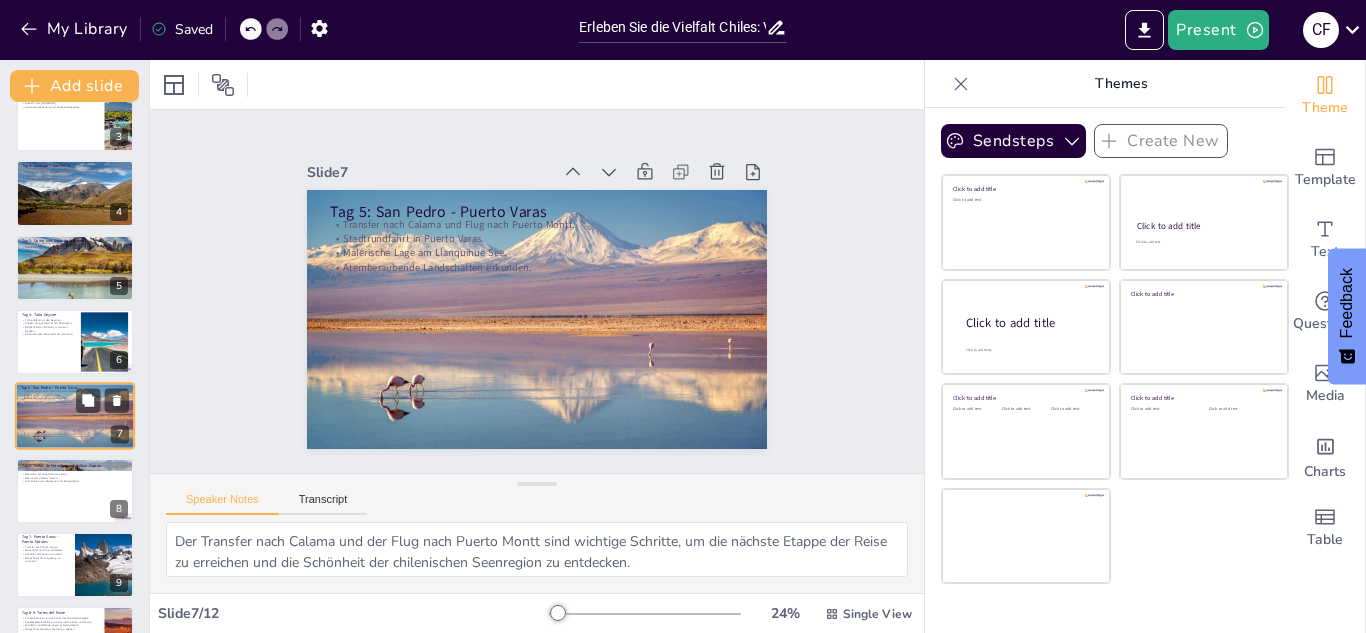 scroll, scrollTop: 230, scrollLeft: 0, axis: vertical 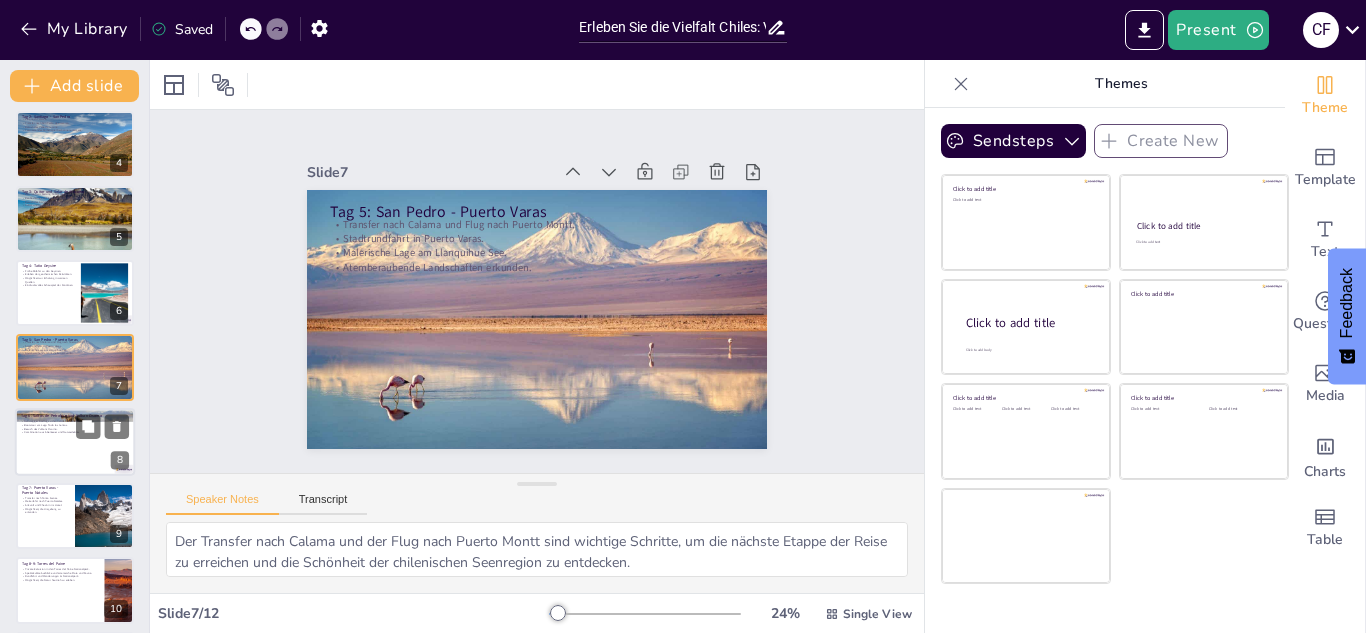 click at bounding box center [75, 442] 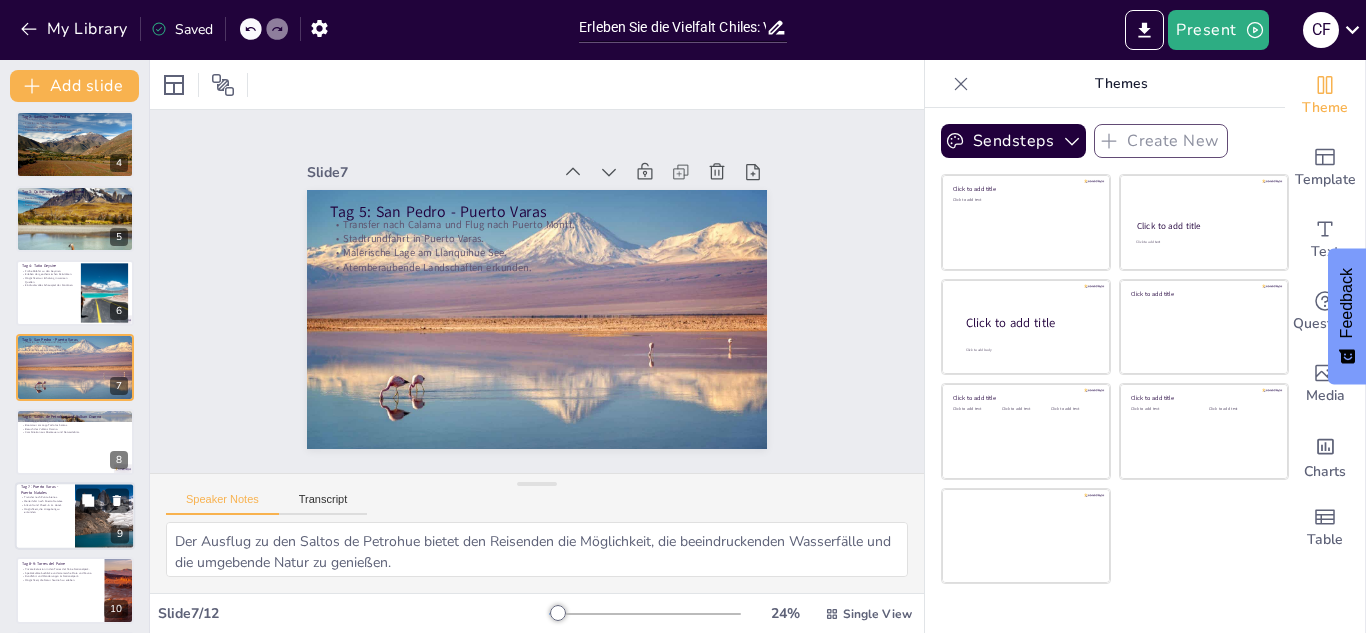 scroll, scrollTop: 304, scrollLeft: 0, axis: vertical 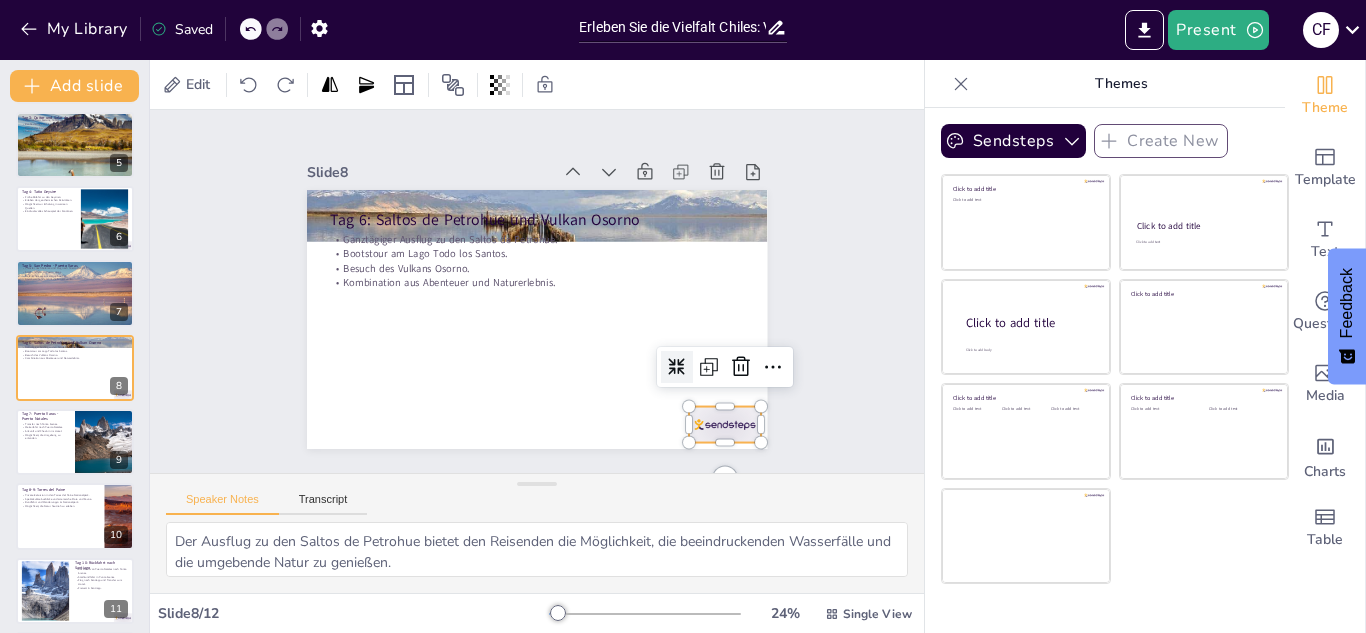 click at bounding box center [709, 443] 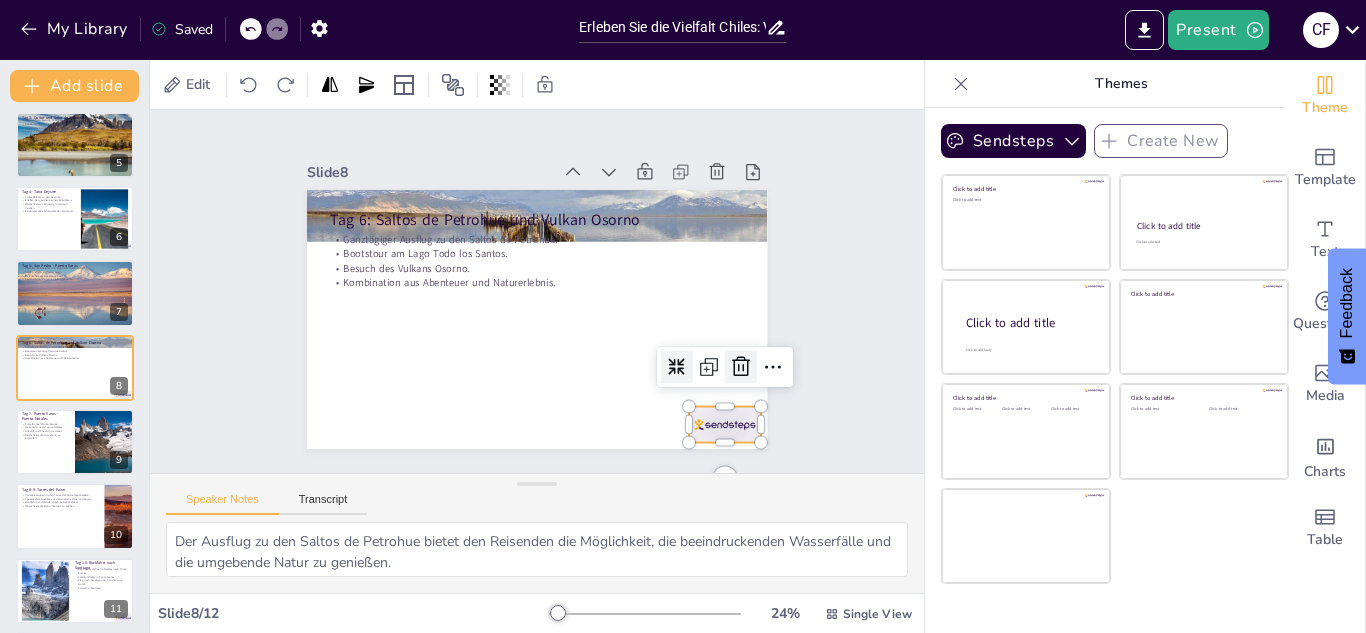 click 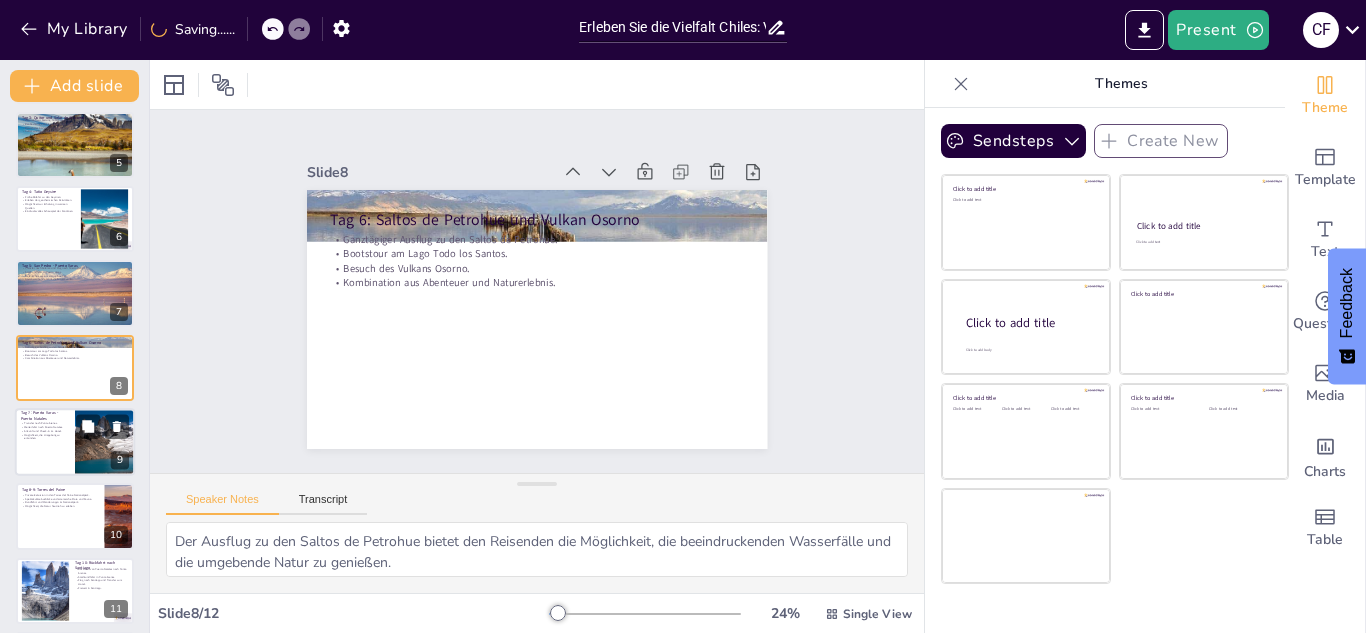 click at bounding box center (75, 442) 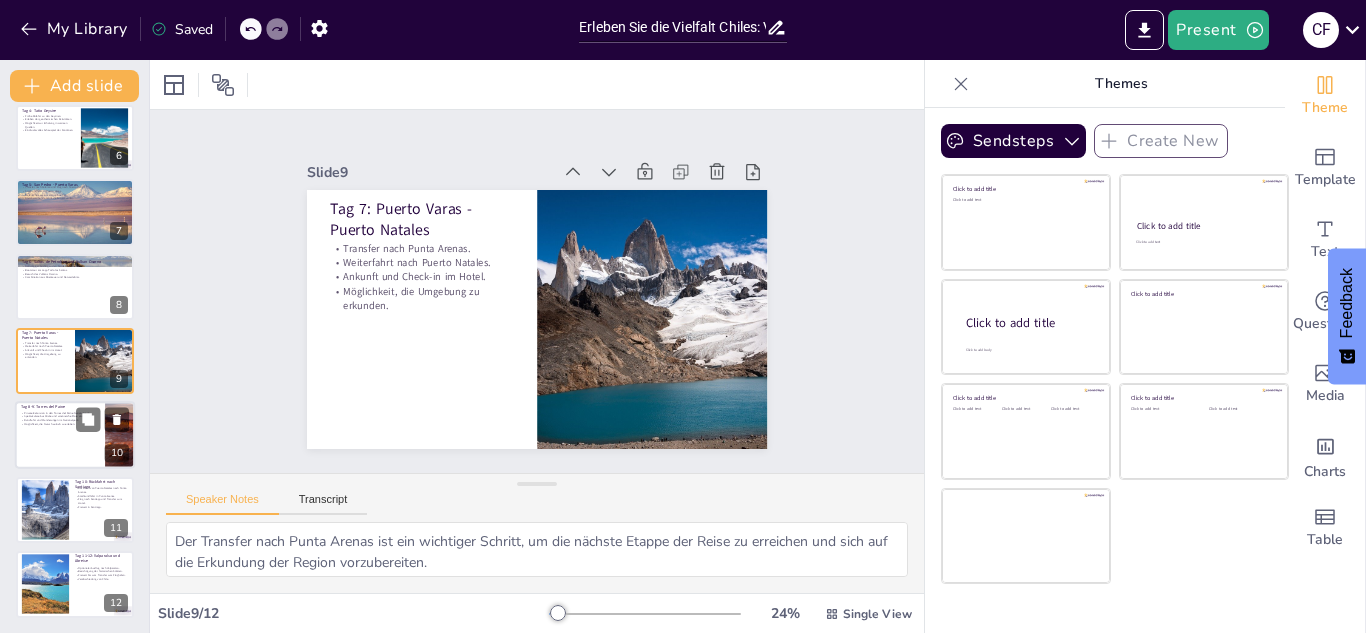 scroll, scrollTop: 386, scrollLeft: 0, axis: vertical 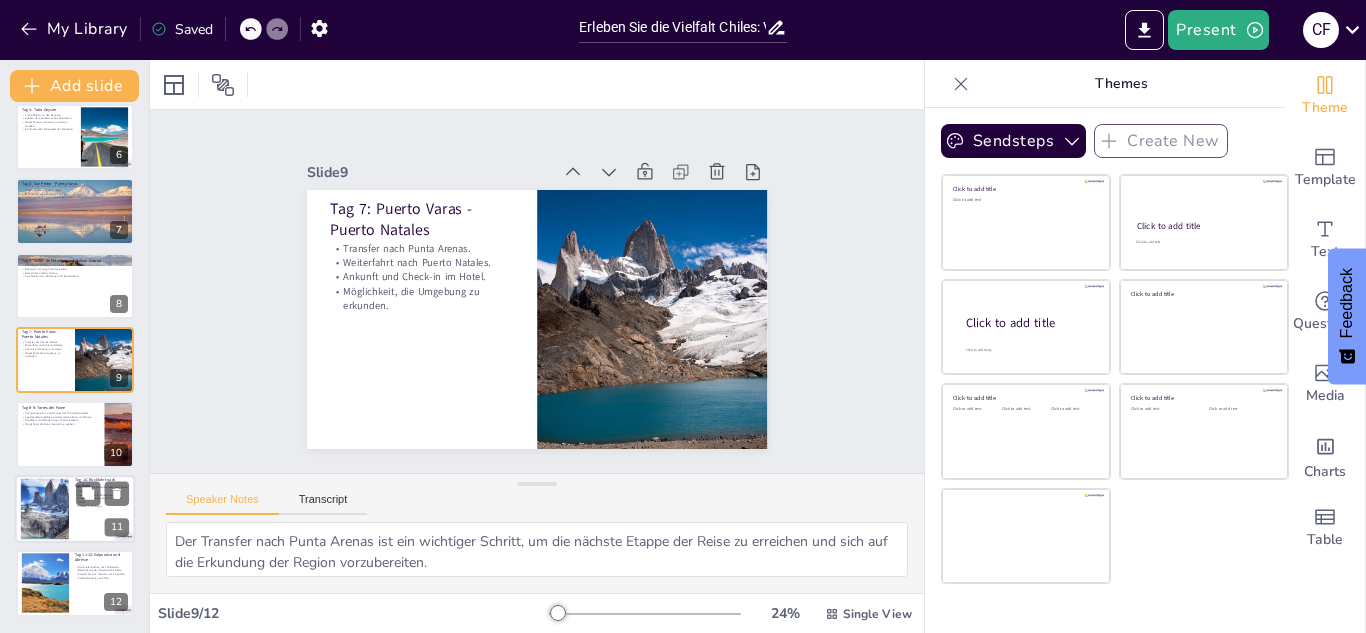 click at bounding box center (45, 508) 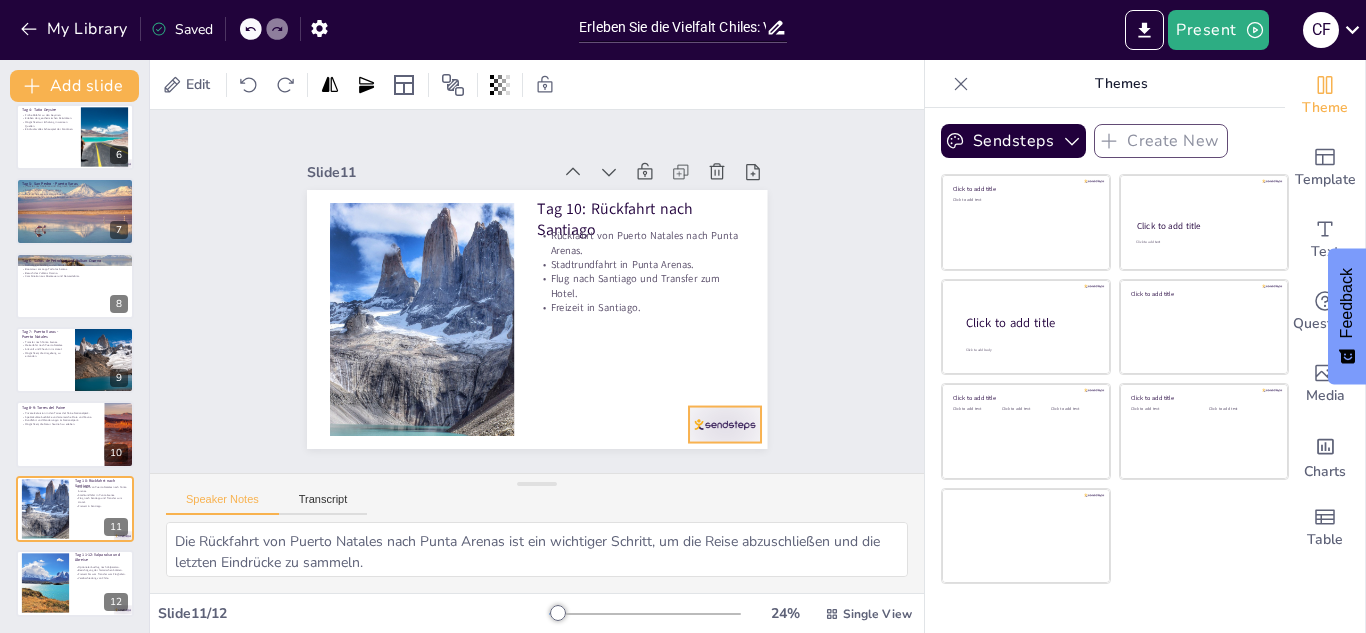 click at bounding box center [693, 461] 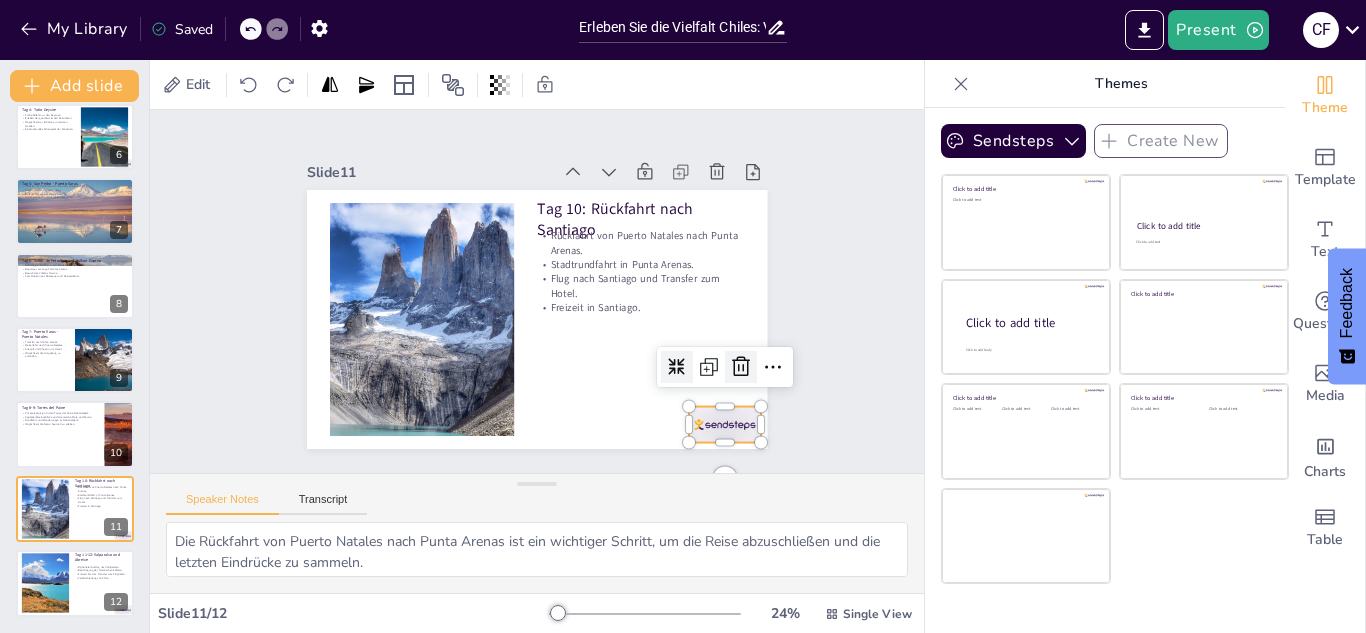 click 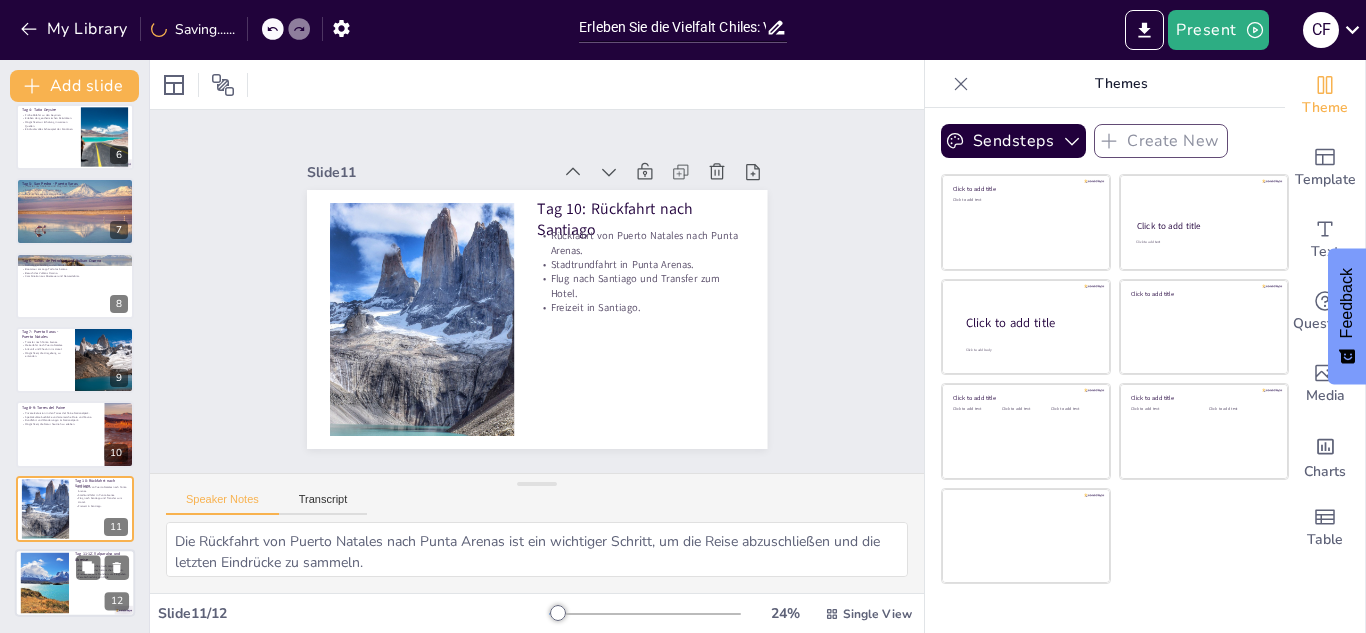 click at bounding box center (44, 583) 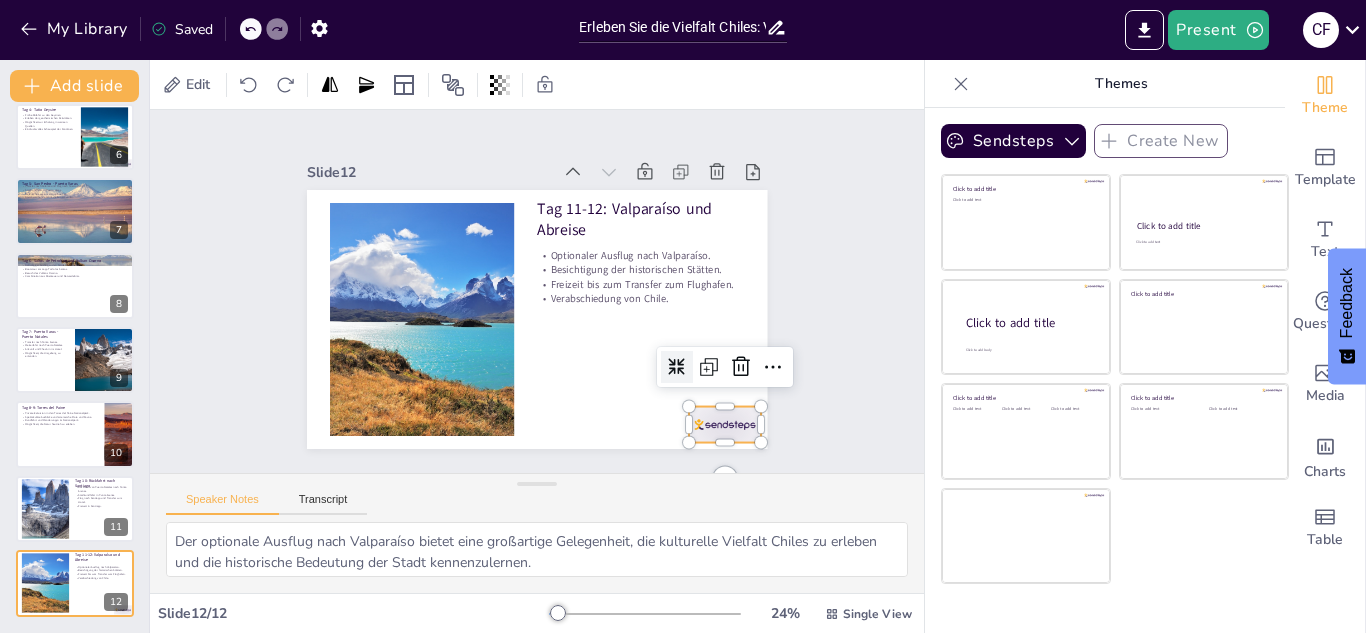 click at bounding box center (693, 461) 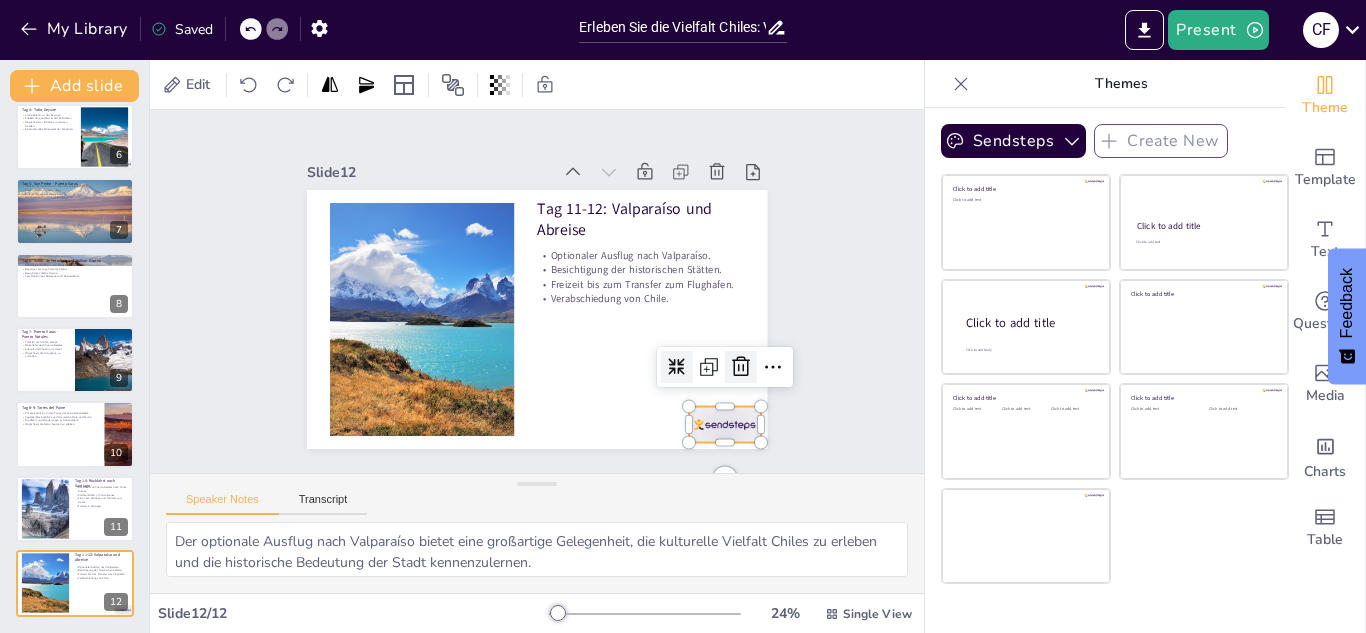 click 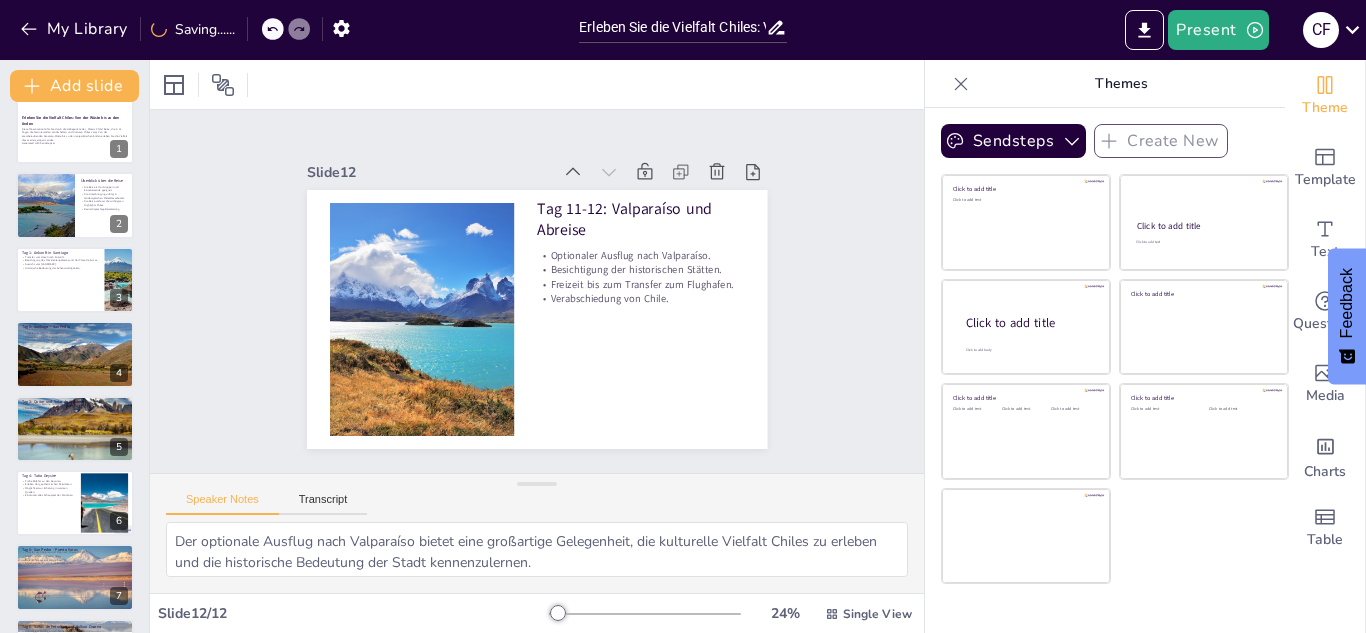scroll, scrollTop: 0, scrollLeft: 0, axis: both 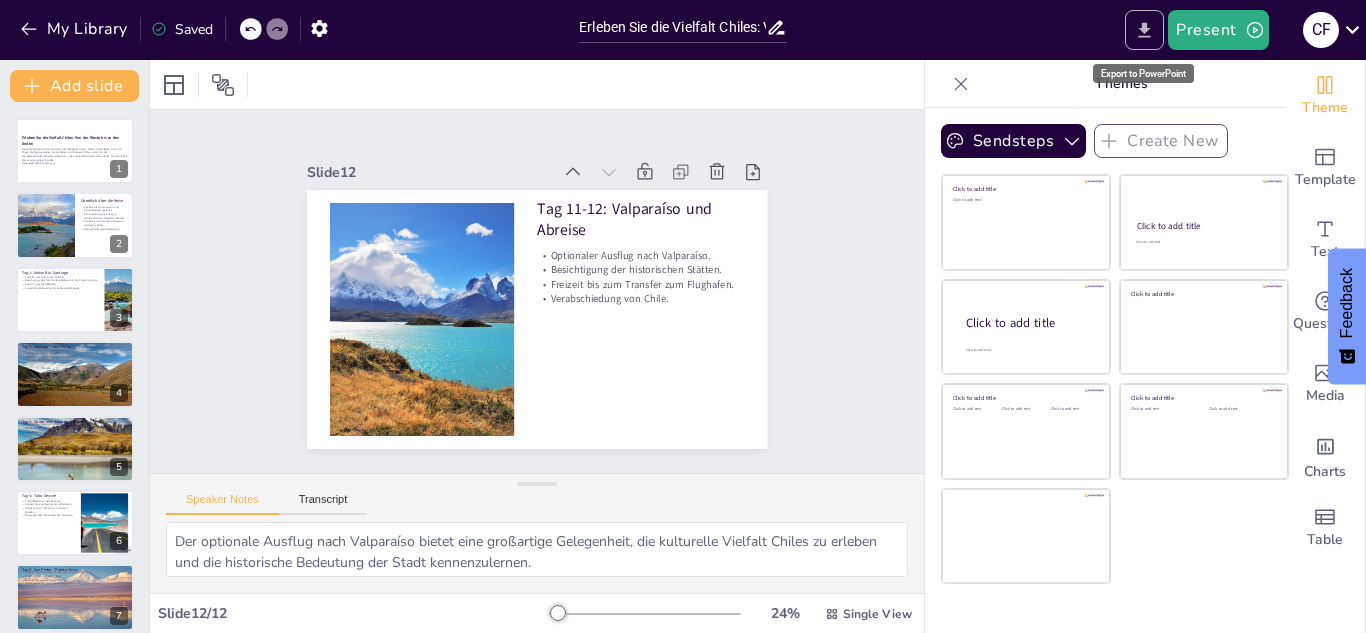 click 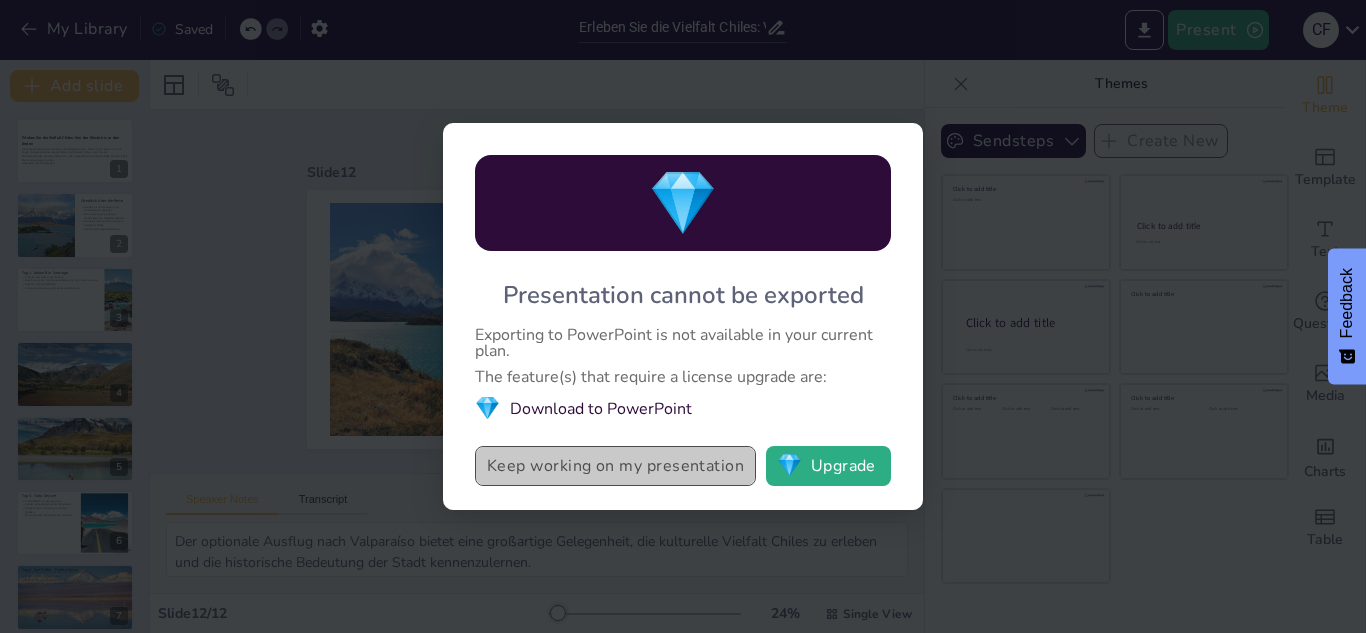 click on "Keep working on my presentation" at bounding box center (615, 466) 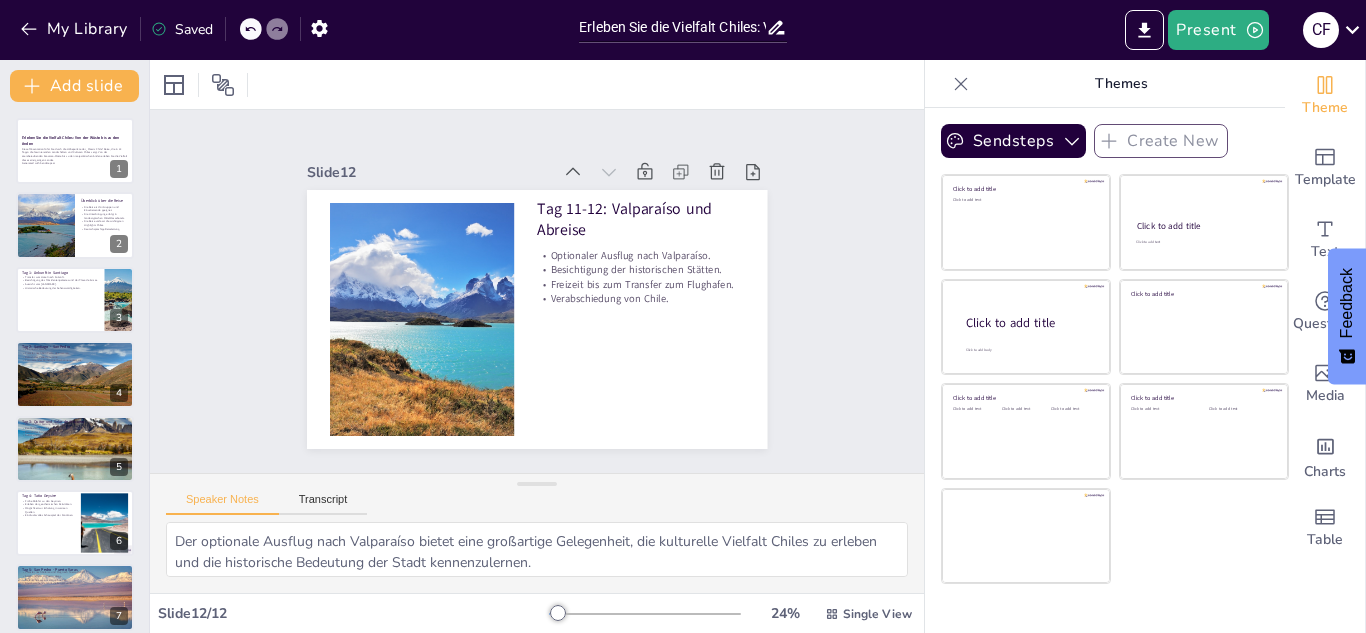 click at bounding box center [251, 29] 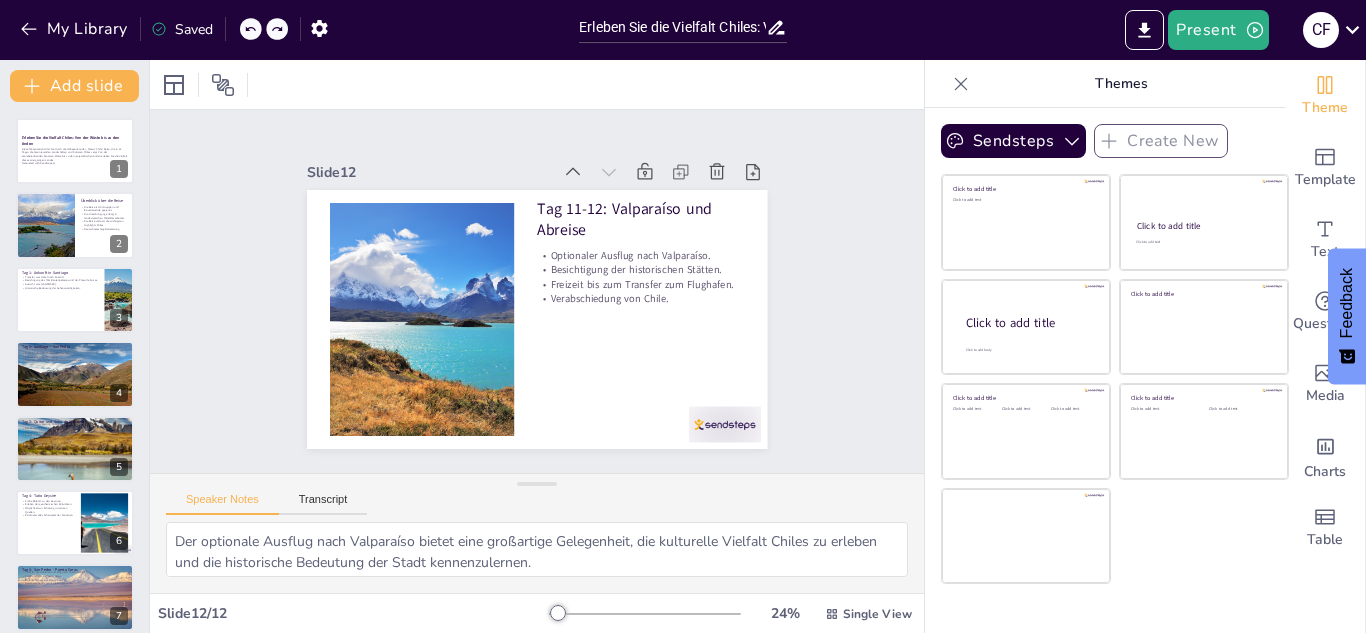 click 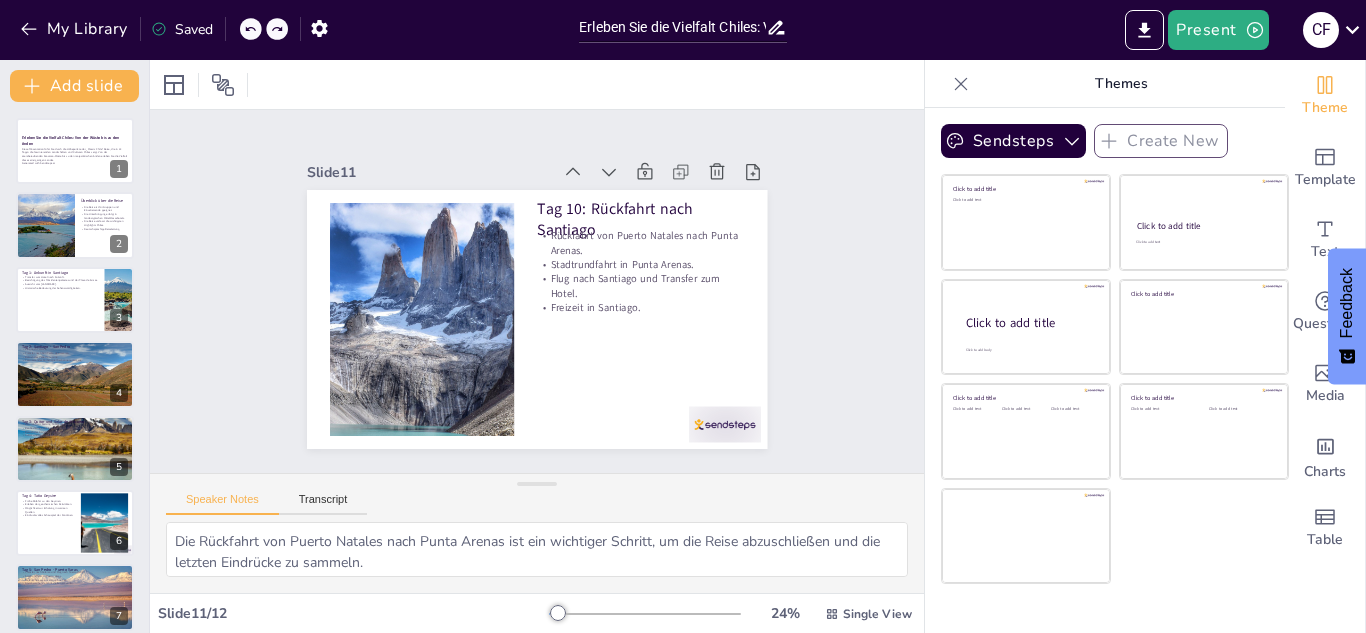 click 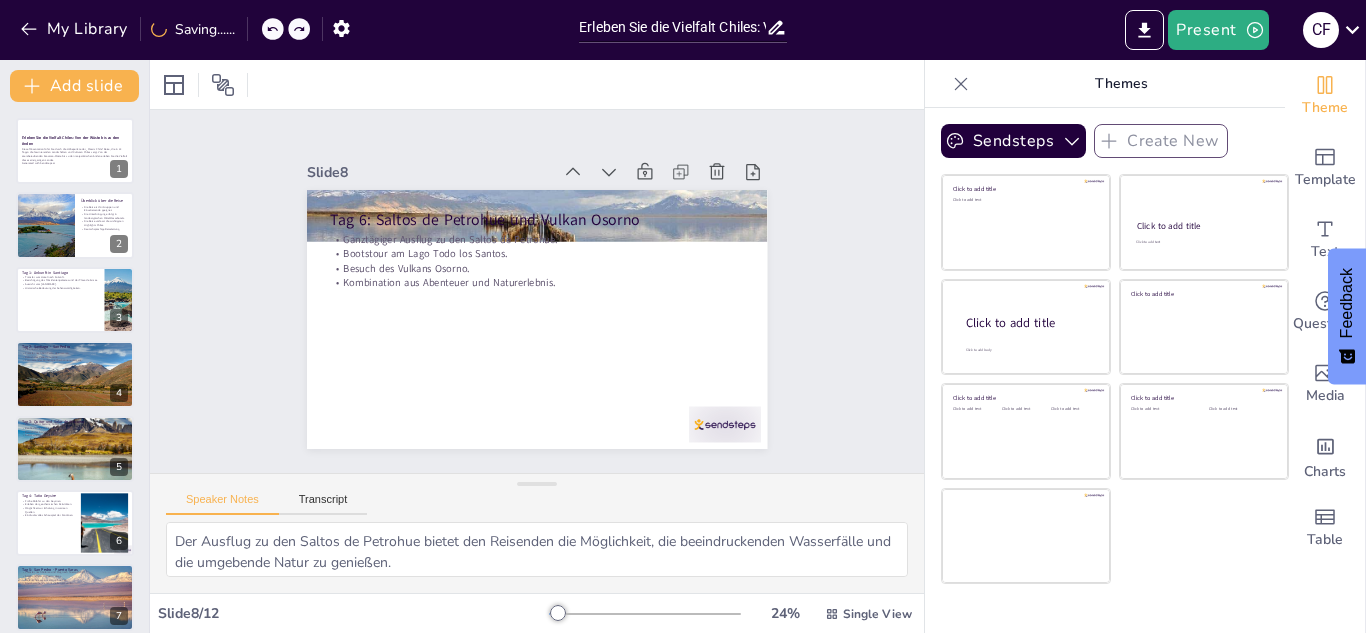 click on "My Library Saving......" at bounding box center (180, 28) 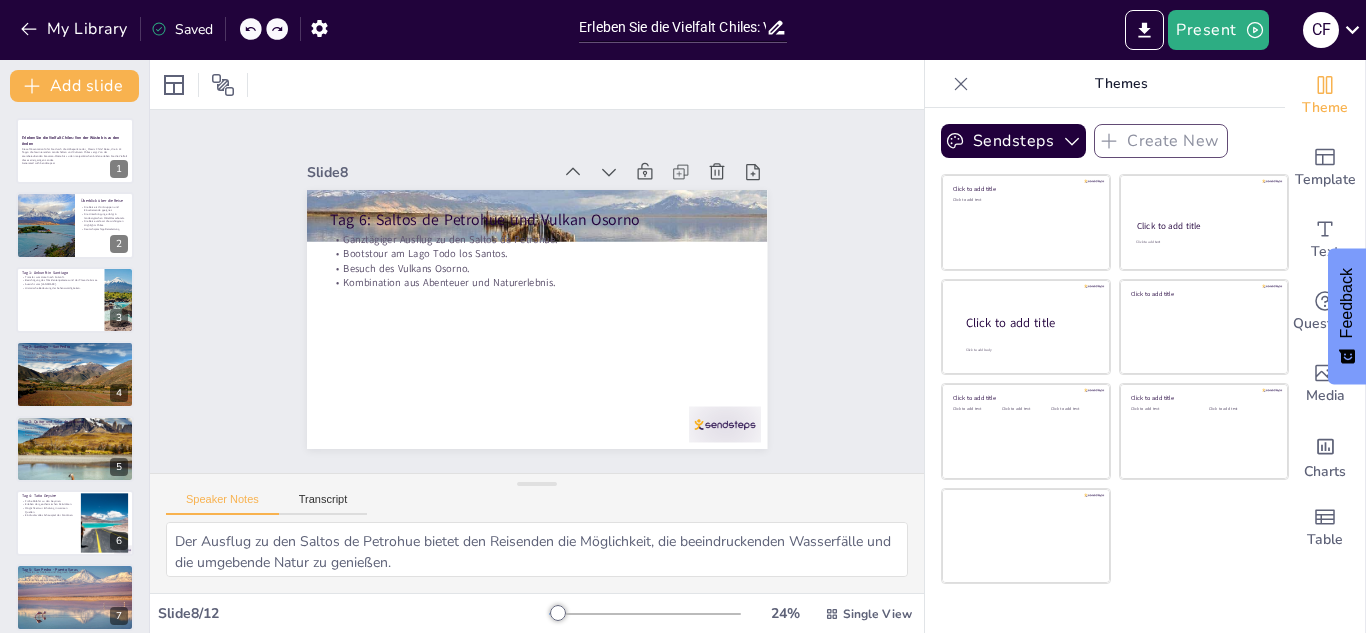 click 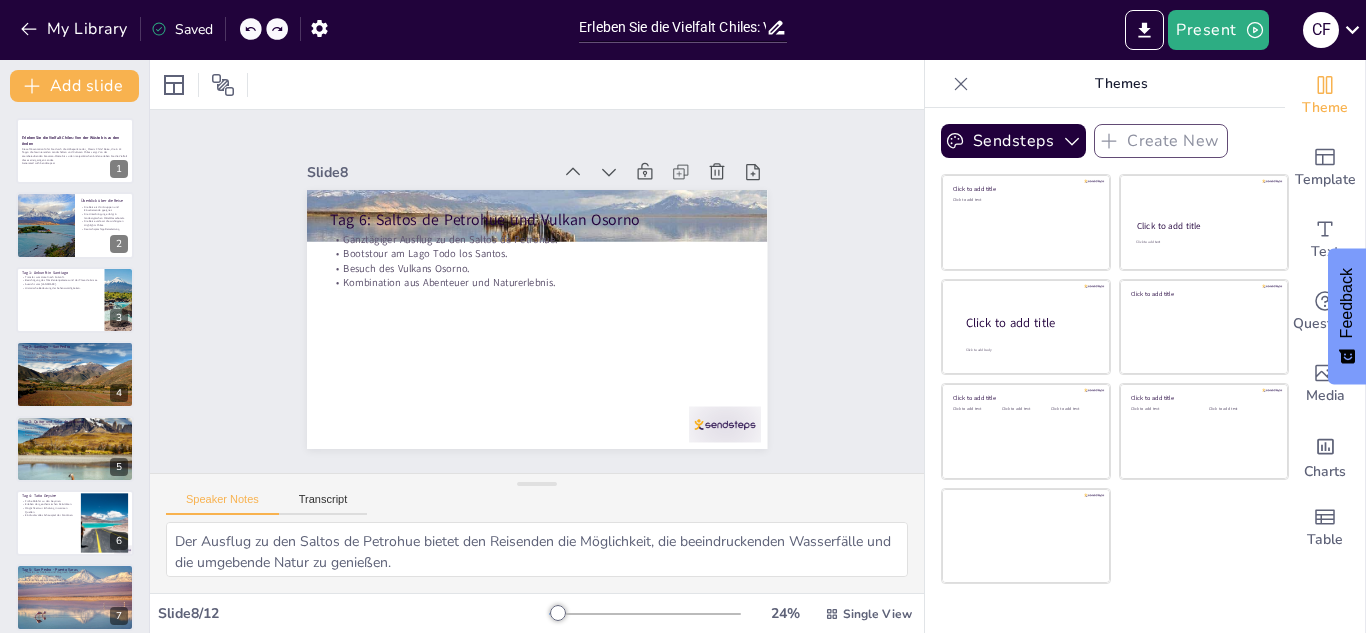 type on "Diese Reise ist ideal für Gruppen und Einzelreisende, da sie eine kleine Teilnehmerzahl ermöglicht und somit eine persönliche Betreuung durch die Reiseleitung gewährleistet ist.
Die Wahl von landestypischen Mittelklassehotels sorgt dafür, dass die Reisenden die Kultur und Gastfreundschaft Chiles hautnah erleben können.
Die Reise führt zu den bedeutendsten Sehenswürdigkeiten Chiles, sodass die Teilnehmer ein umfassendes Bild des Landes erhalten.
Eine deutschsprachige Reiseleitung sorgt dafür, dass alle Informationen klar und verständlich vermittelt werden, was das Reiseerlebnis bereichert." 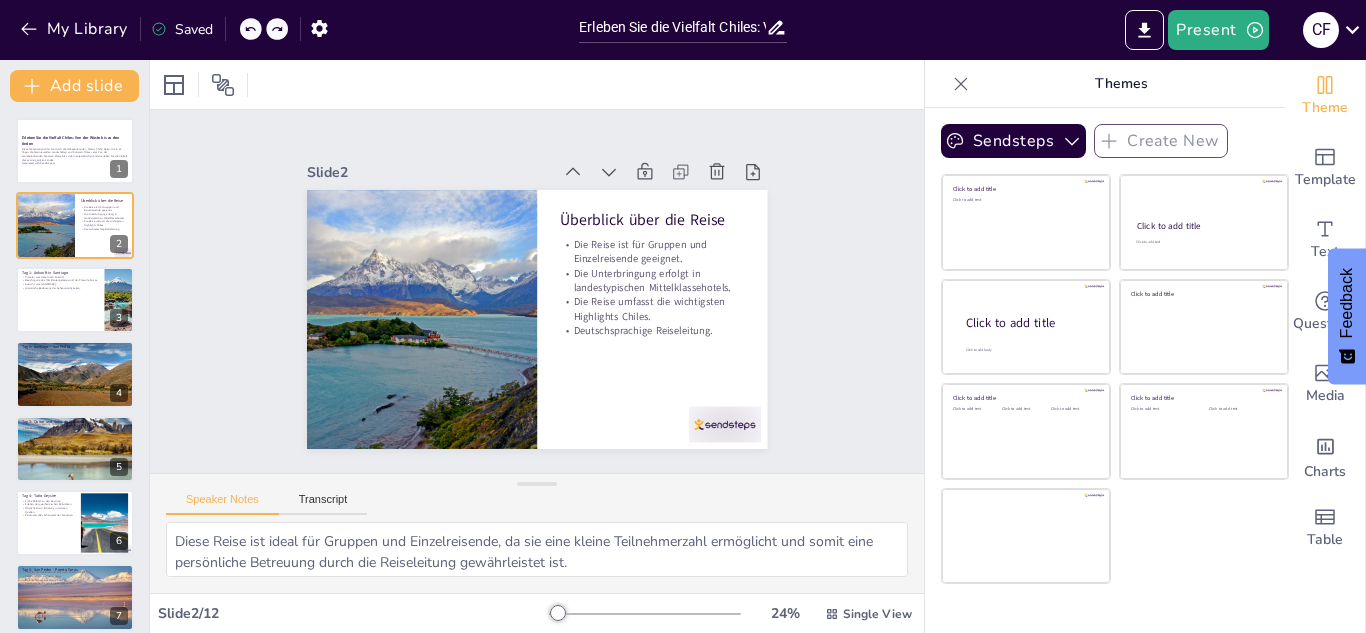 click 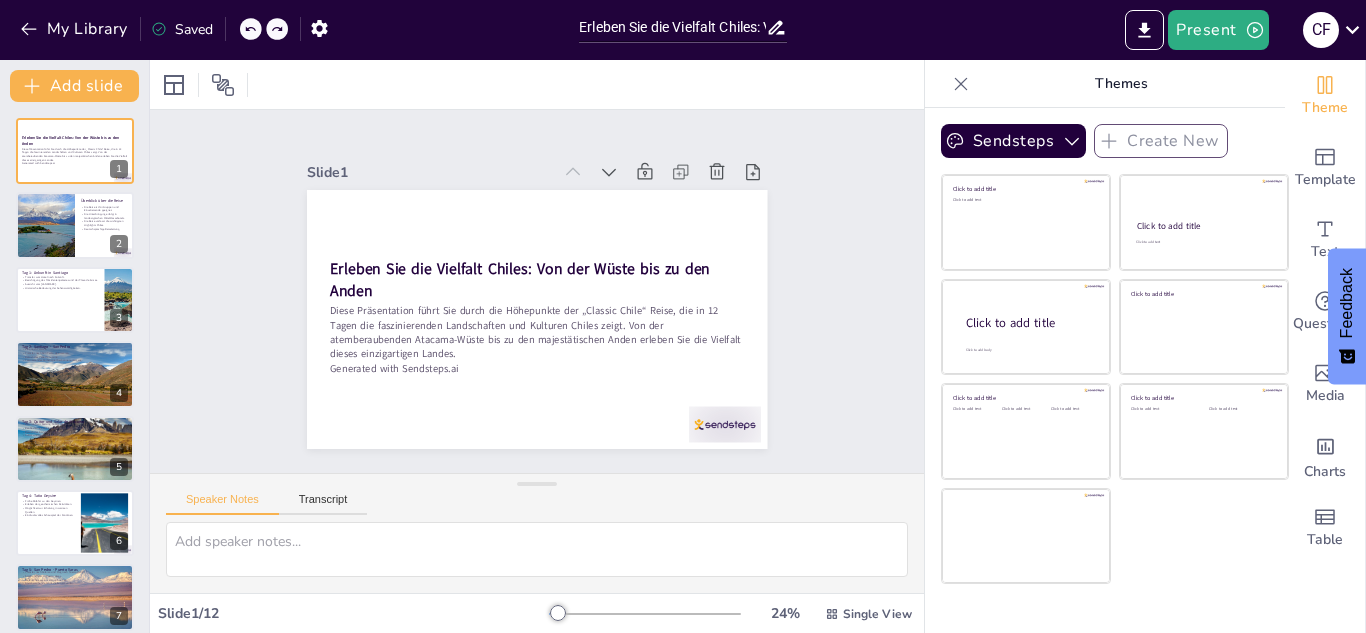 click 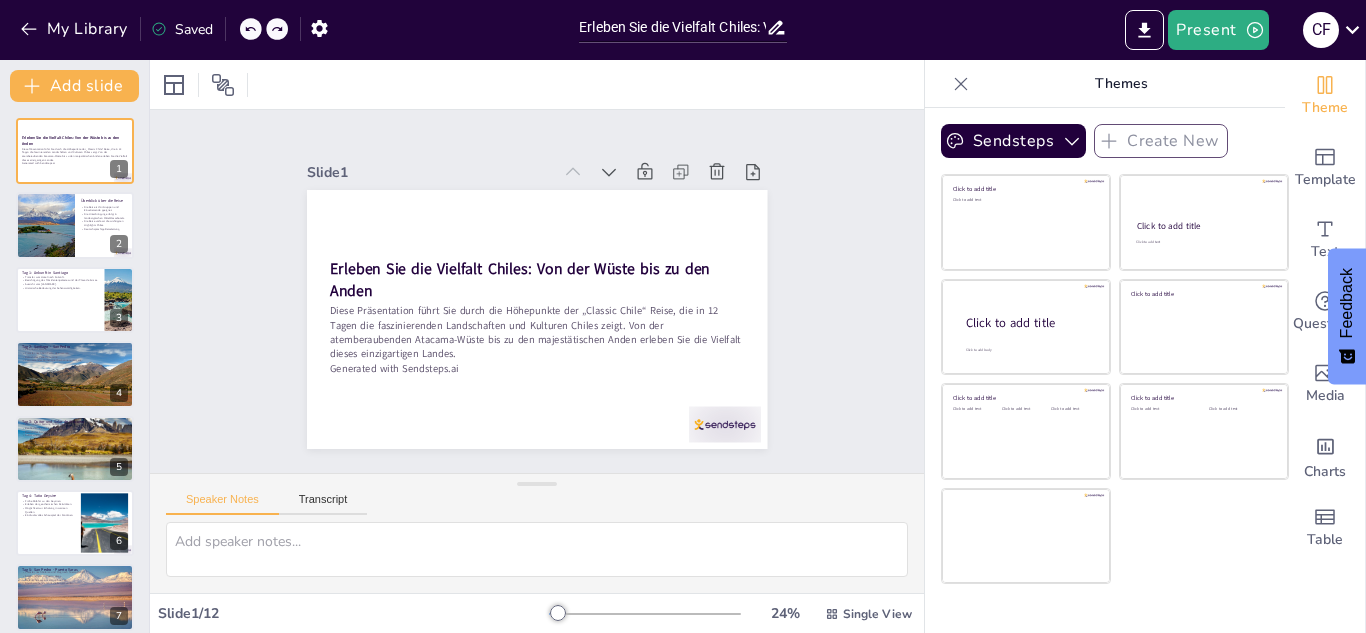 click 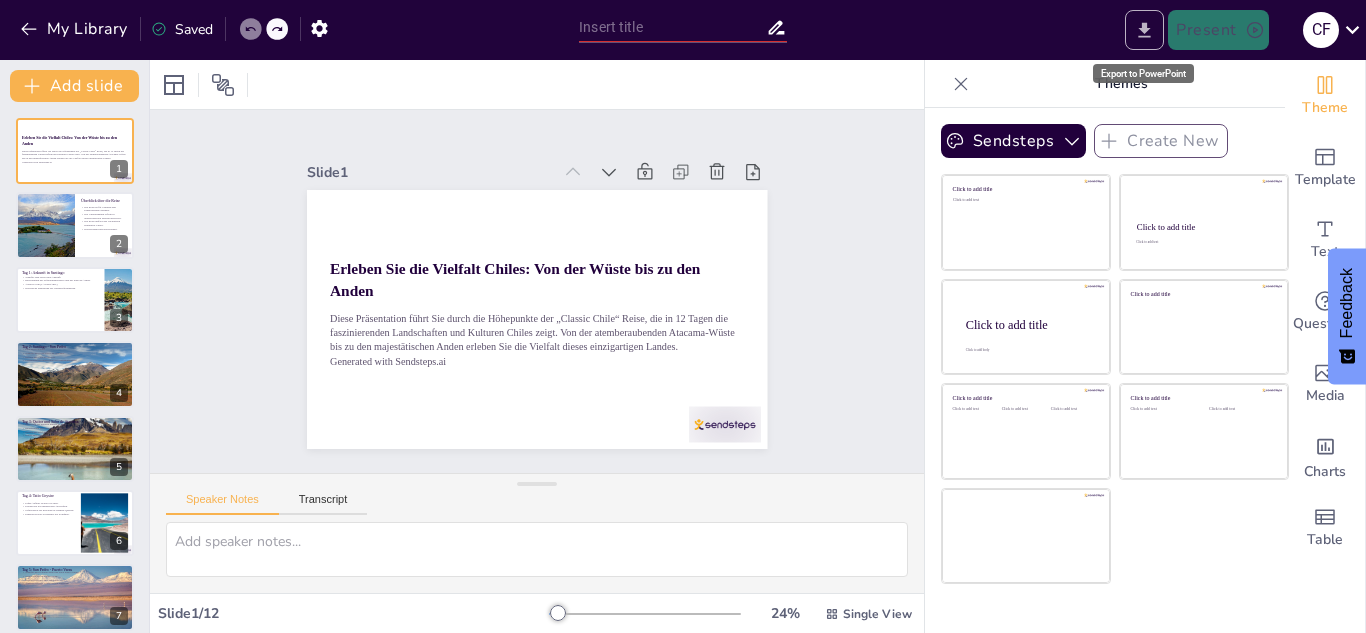 click 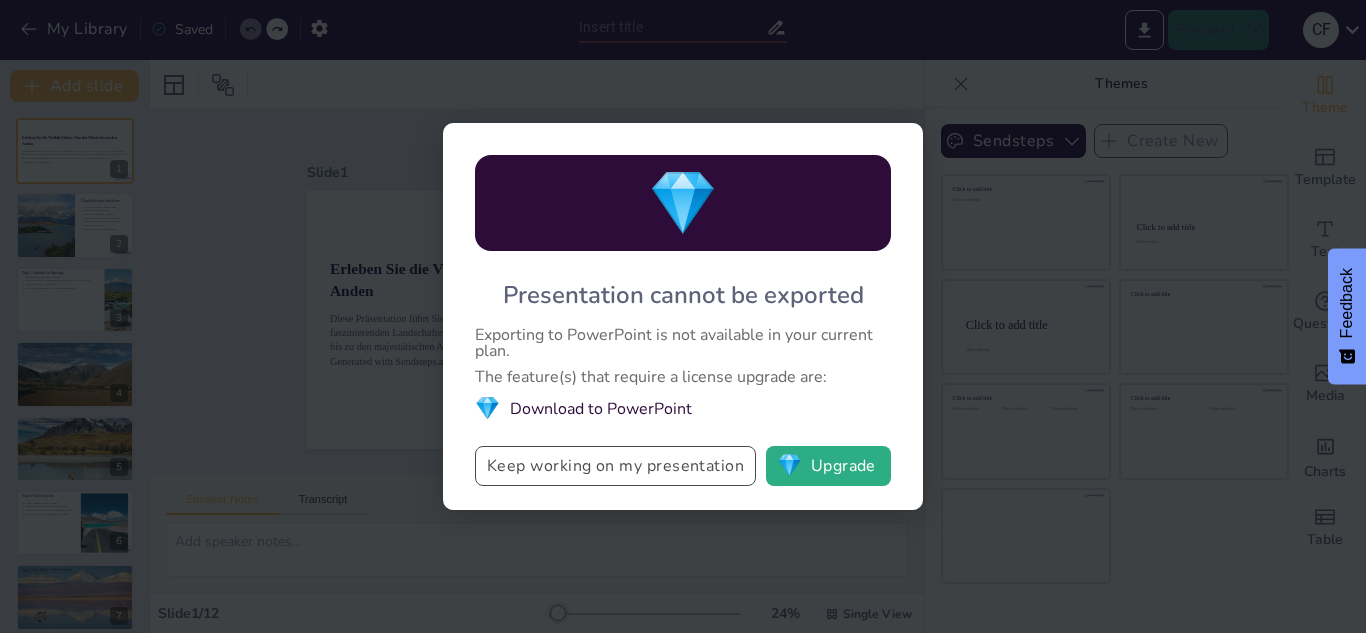 click on "Keep working on my presentation" at bounding box center (615, 466) 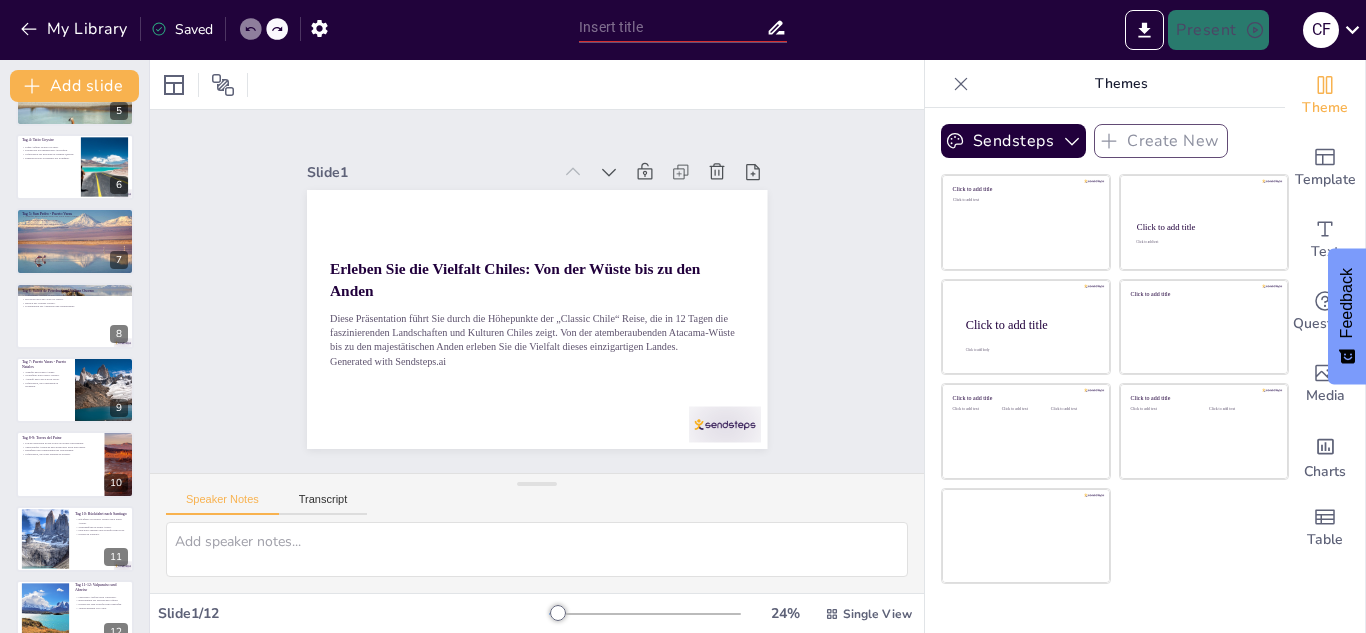 scroll, scrollTop: 386, scrollLeft: 0, axis: vertical 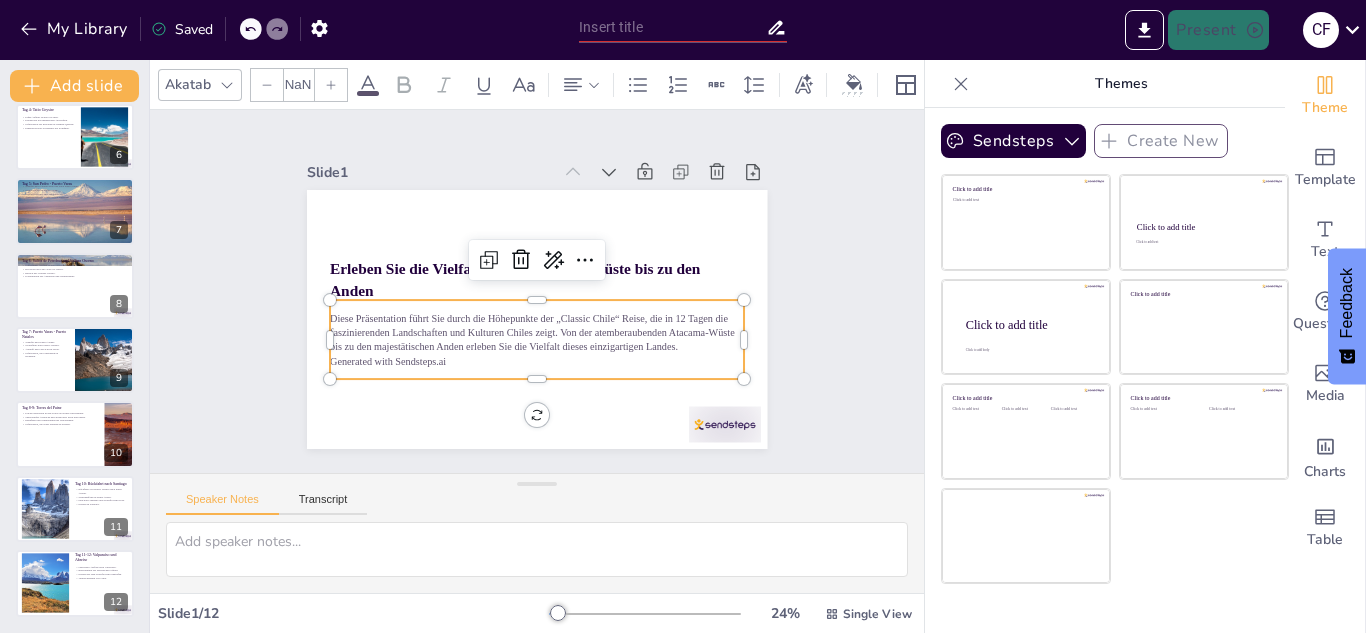 type on "32" 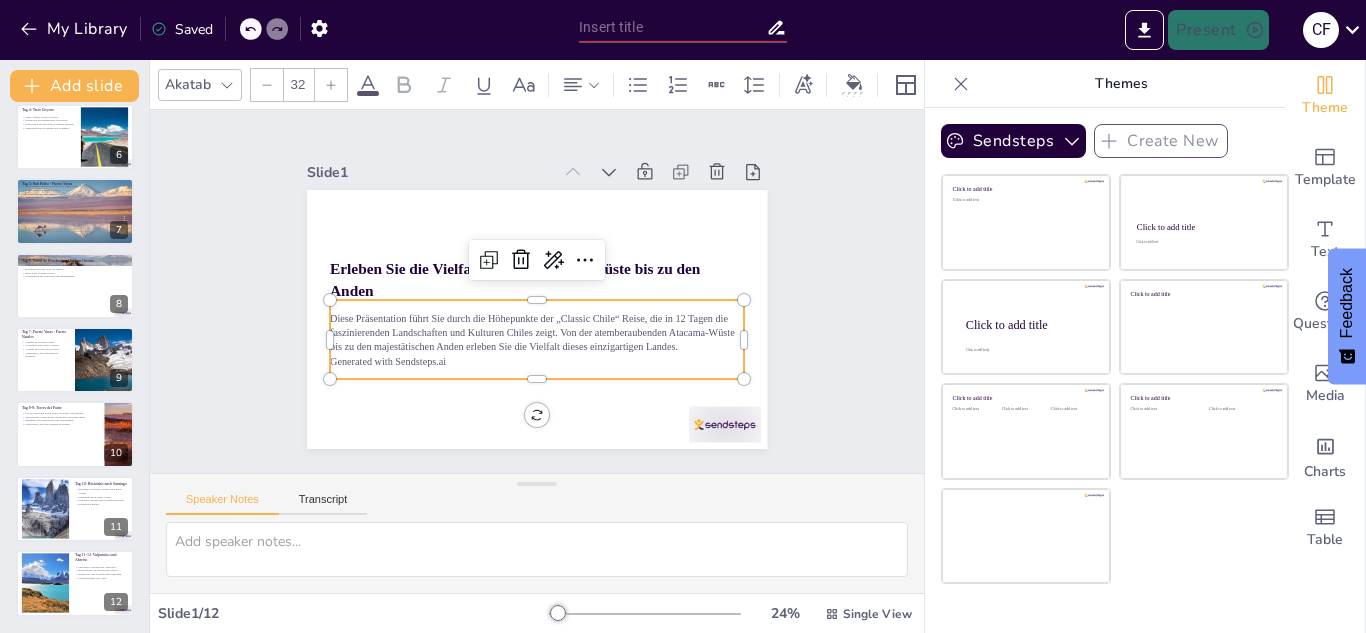 click on "Diese Präsentation führt Sie durch die Höhepunkte der „Classic Chile“ Reise, die in 12 Tagen die faszinierenden Landschaften und Kulturen Chiles zeigt. Von der atemberaubenden Atacama-Wüste bis zu den majestätischen Anden erleben Sie die Vielfalt dieses einzigartigen Landes. Generated with Sendsteps.ai" at bounding box center [532, 339] 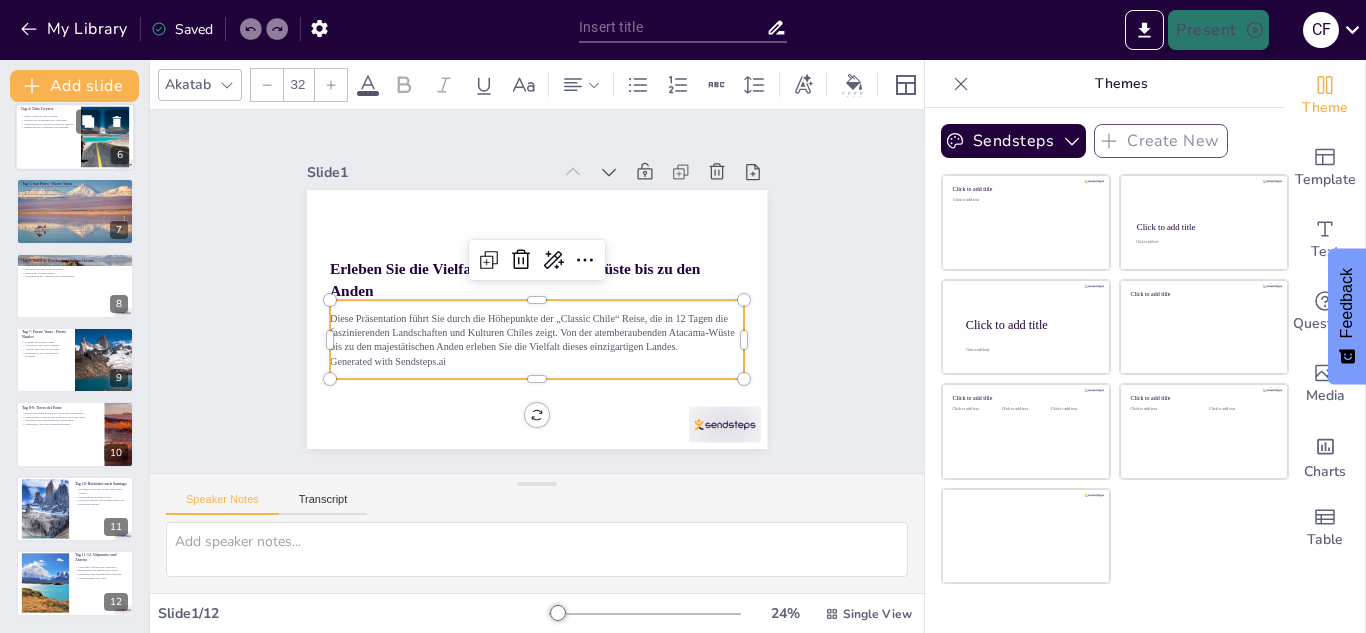 click at bounding box center (75, 137) 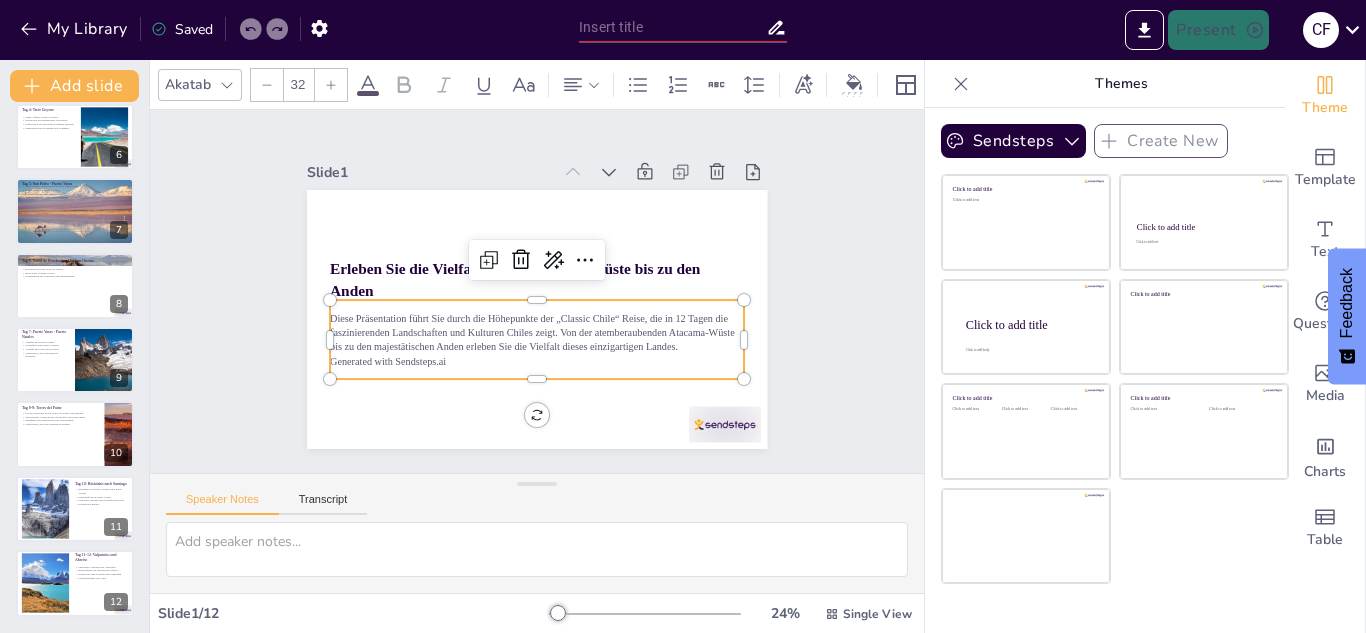 type on "Die frühe Abfahrt zu den Geysiren ermöglicht es den Reisenden, das beeindruckende Schauspiel der Fontänen bei Sonnenaufgang zu erleben, was die Erfahrung besonders macht.
Die geothermischen Aktivitäten der Geysire sind ein faszinierendes Beispiel für die natürliche Kraft der Erde und bieten einen einzigartigen Einblick in die geologischen Prozesse der Region.
Die Möglichkeit, sich in warmen Quellen zu erholen, bietet den Reisenden eine entspannende Erfahrung nach dem beeindruckenden Schauspiel der Geysire.
Das Schauspiel der Geysire ist ein unvergessliches Erlebnis, das die Reisenden in Staunen versetzen wird und die Schönheit der Natur verdeutlicht." 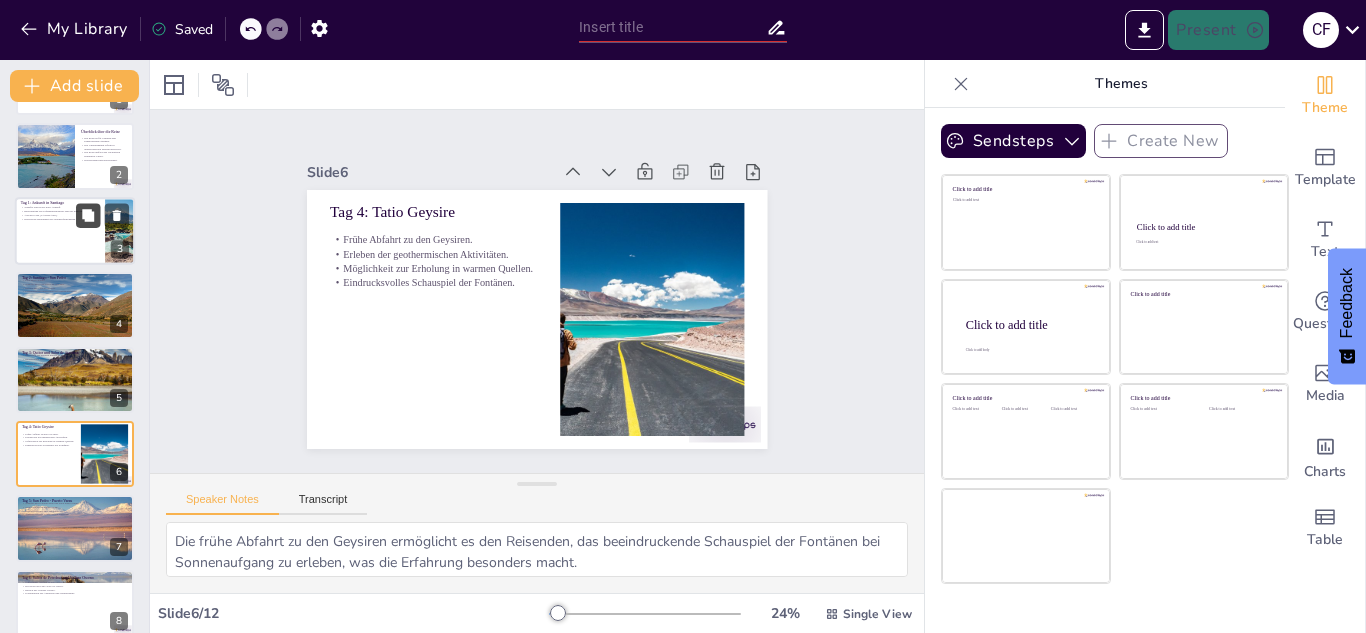 scroll, scrollTop: 0, scrollLeft: 0, axis: both 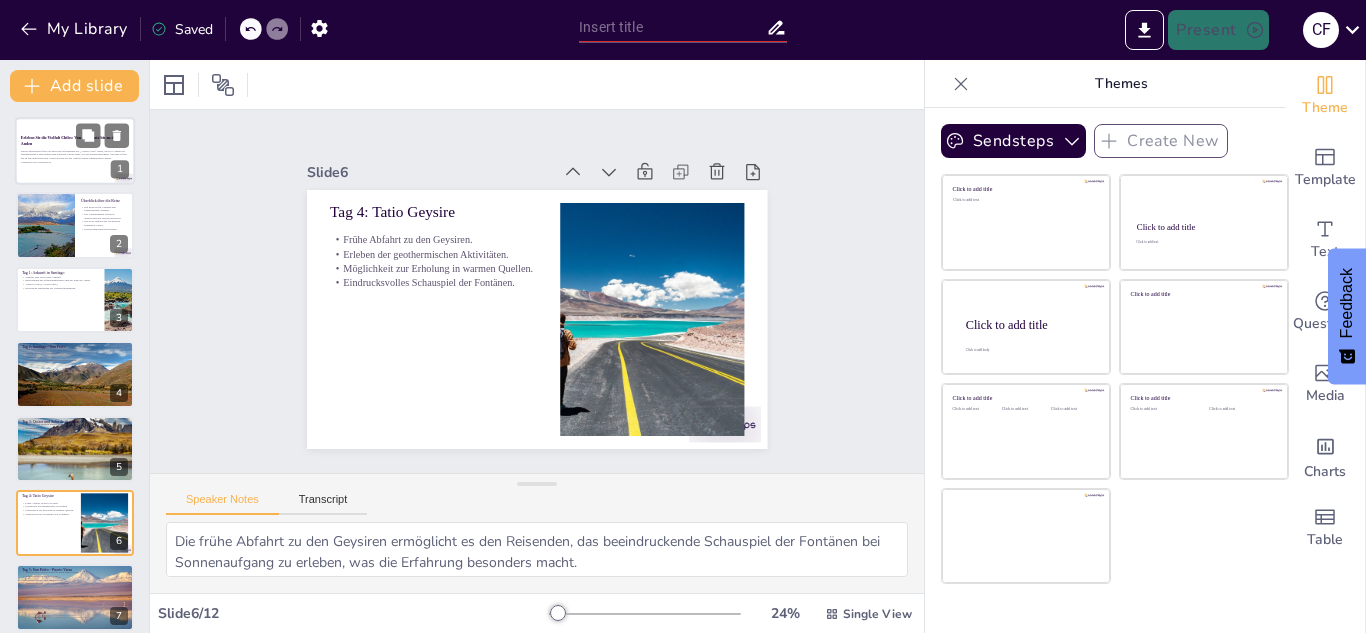 click on "Diese Präsentation führt Sie durch die Höhepunkte der „Classic Chile“ Reise, die in 12 Tagen die faszinierenden Landschaften und Kulturen Chiles zeigt. Von der atemberaubenden Atacama-Wüste bis zu den majestätischen Anden erleben Sie die Vielfalt dieses einzigartigen Landes." at bounding box center [75, 154] 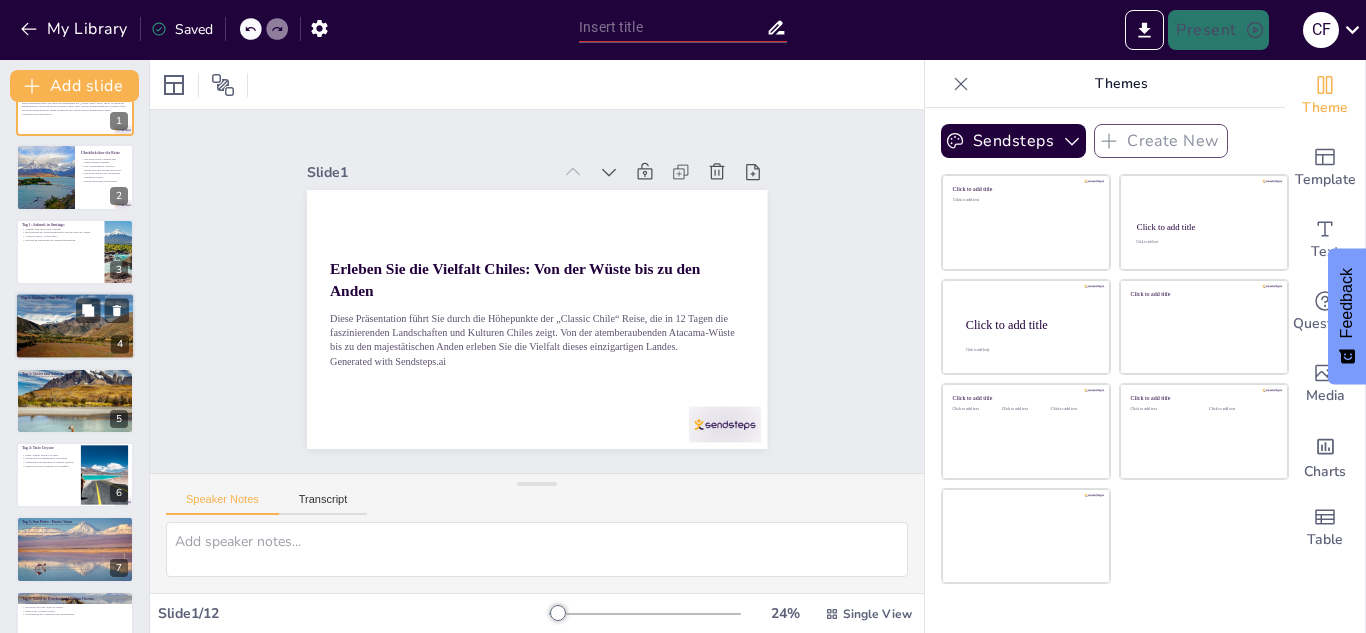 scroll, scrollTop: 0, scrollLeft: 0, axis: both 